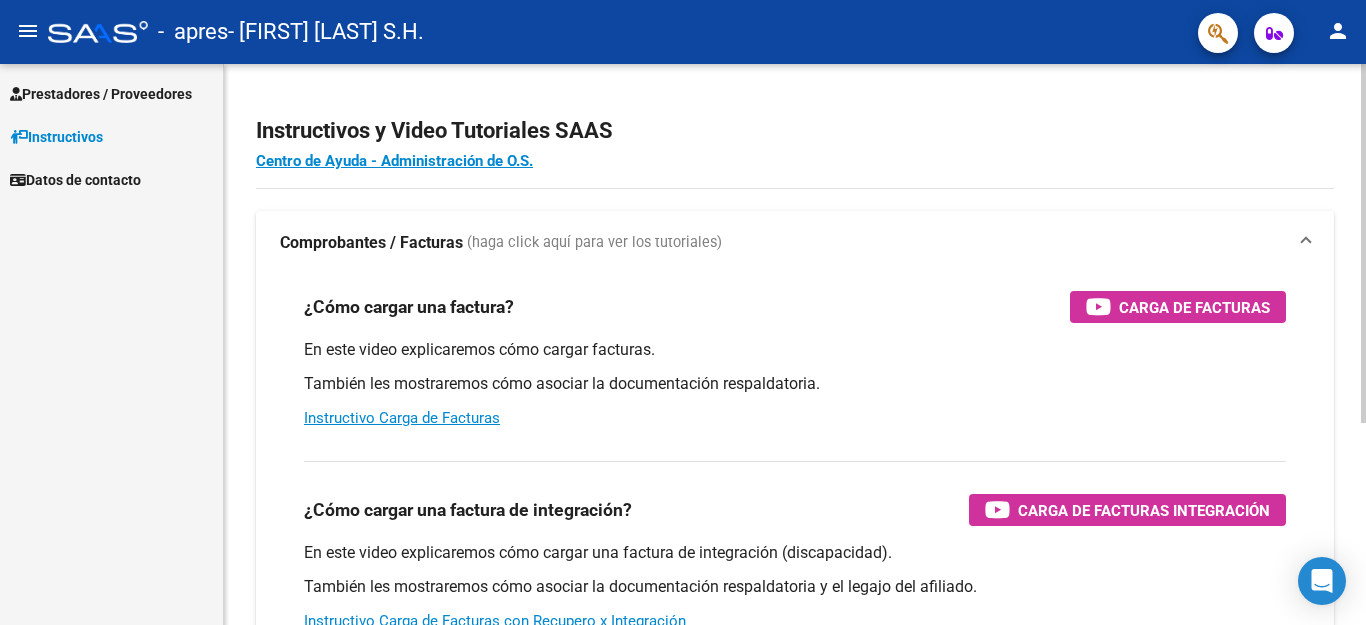 scroll, scrollTop: 0, scrollLeft: 0, axis: both 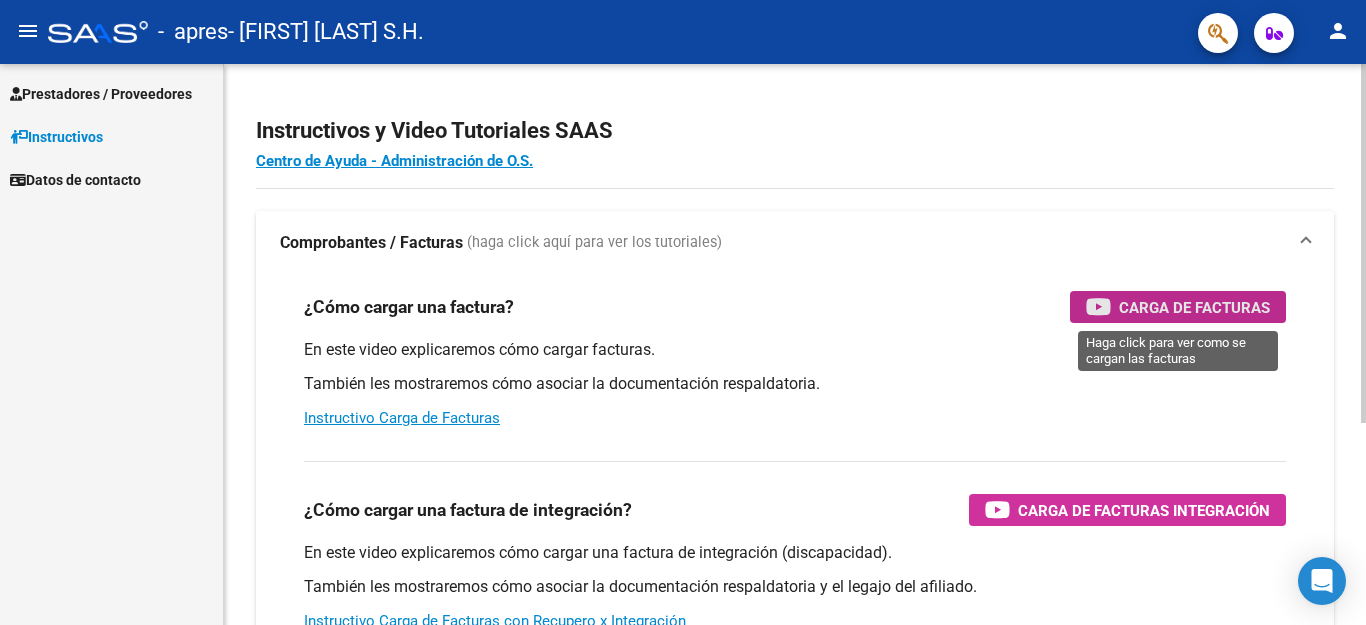 click on "Carga de Facturas" at bounding box center [1194, 307] 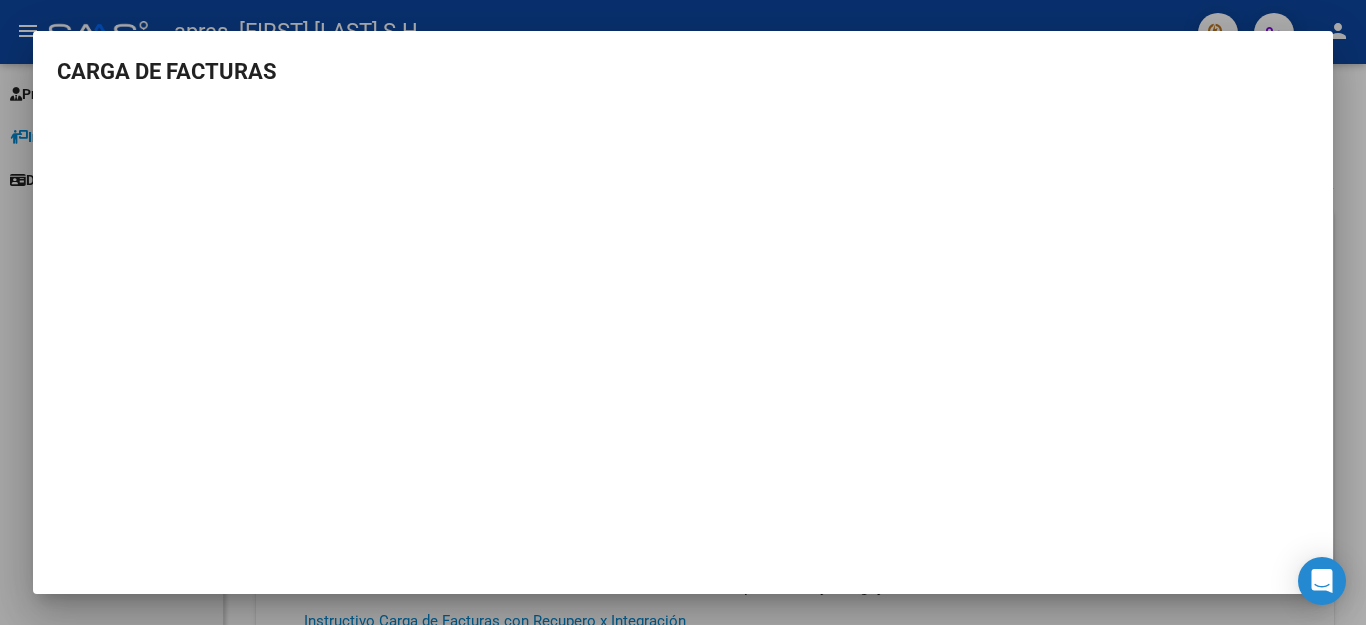 click at bounding box center [683, 312] 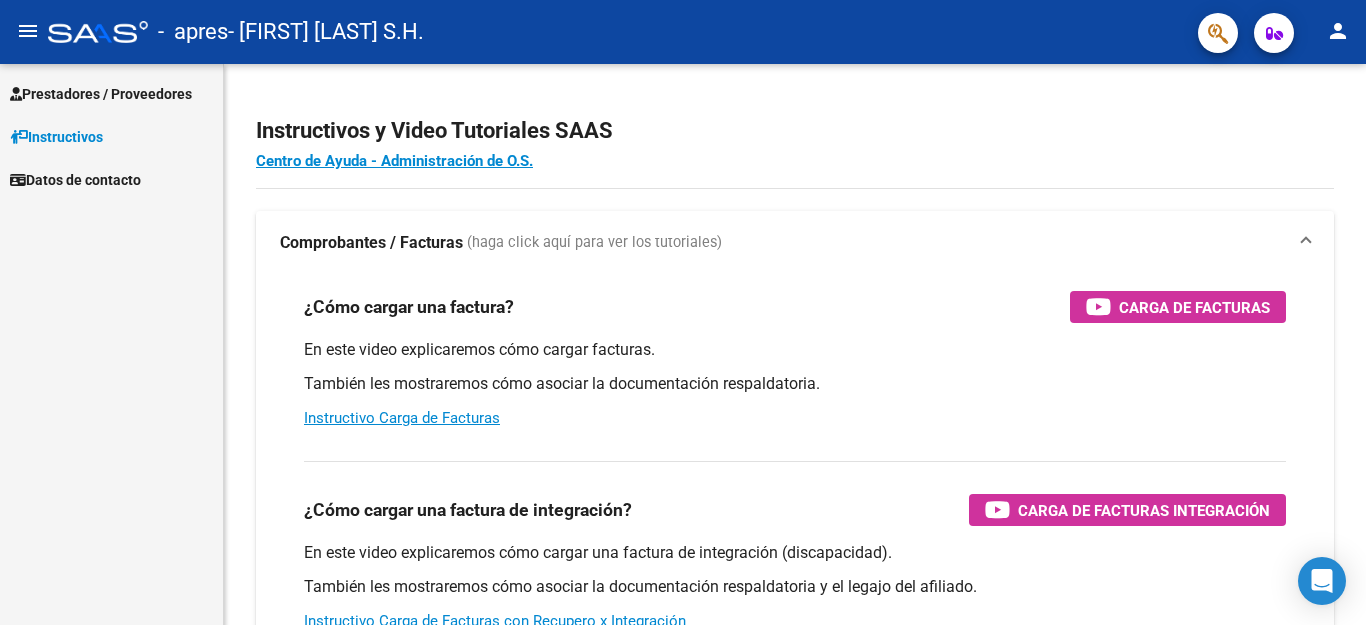 click on "Prestadores / Proveedores" at bounding box center (101, 94) 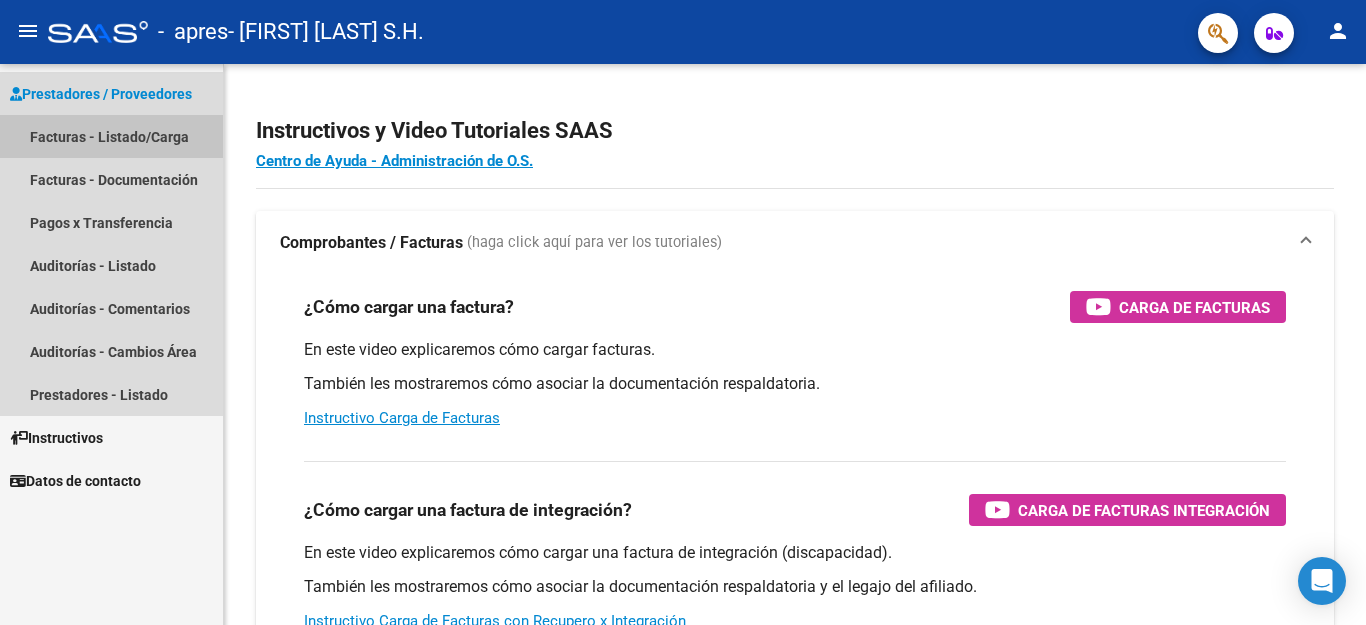 click on "Facturas - Listado/Carga" at bounding box center [111, 136] 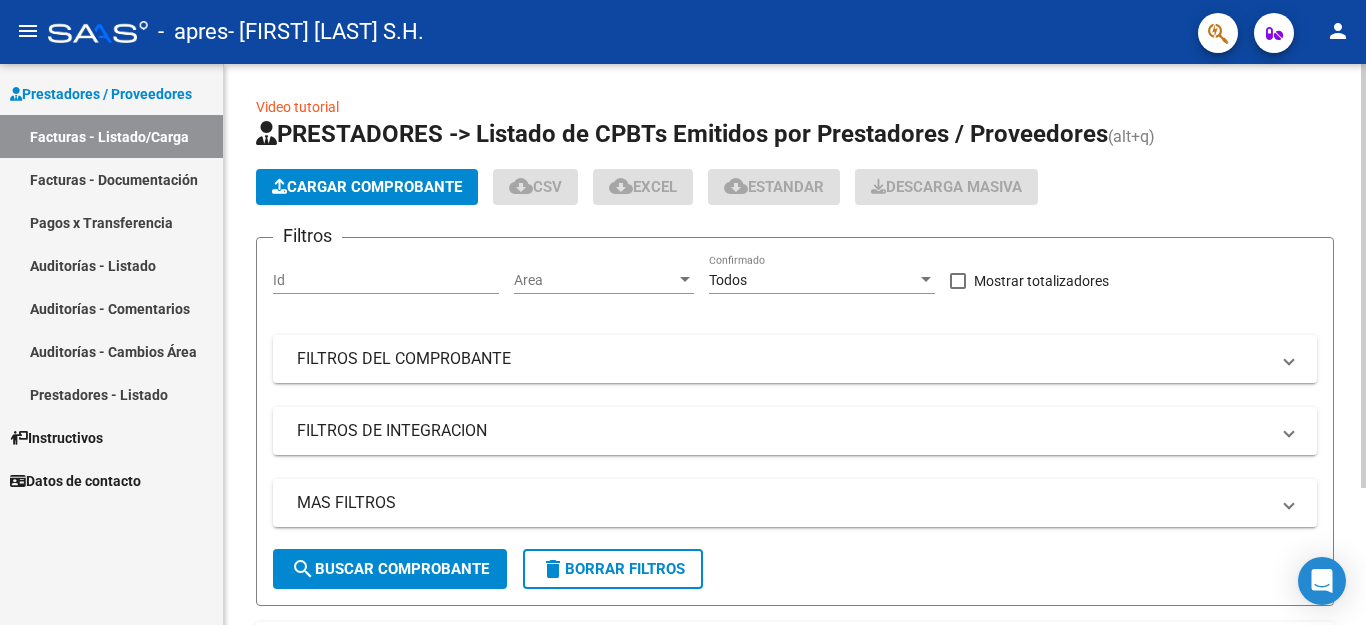 click on "Cargar Comprobante" 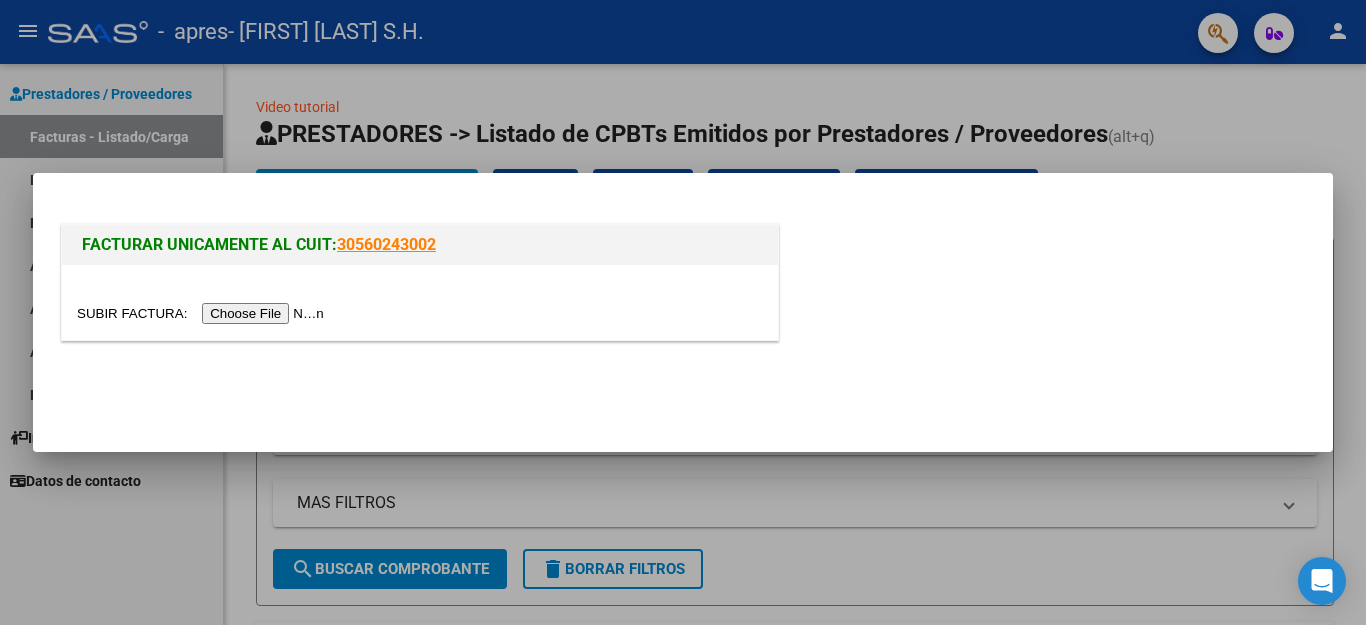 click at bounding box center [203, 313] 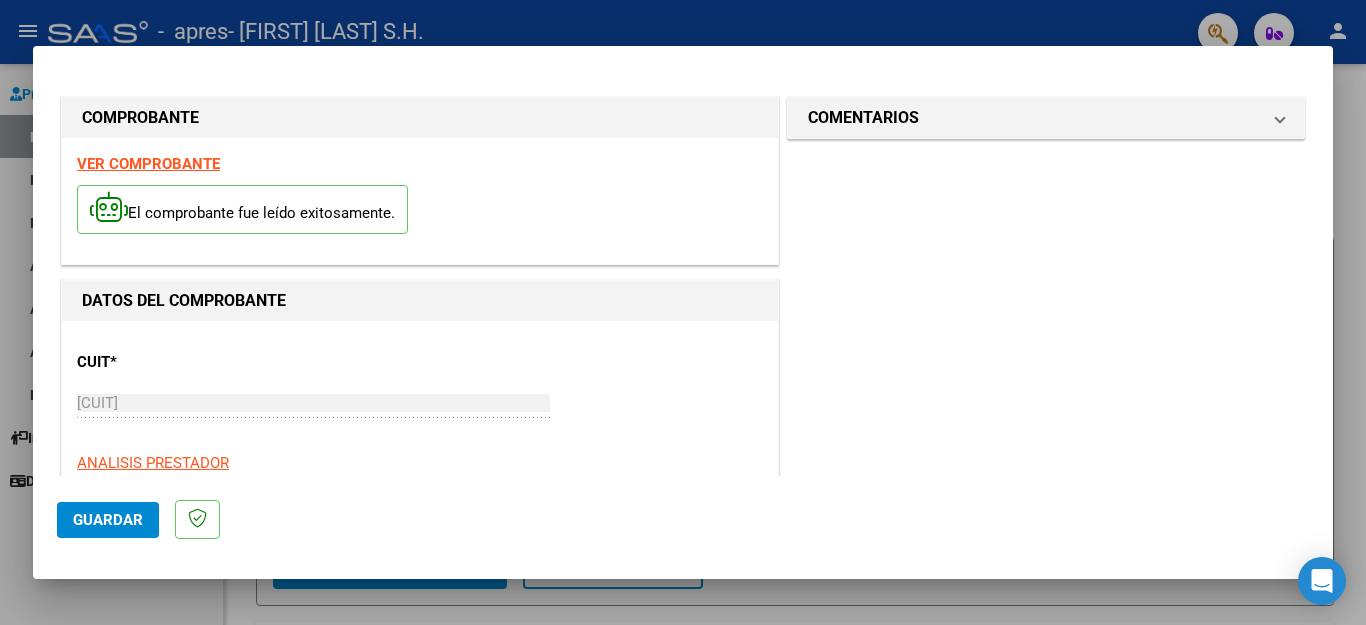scroll, scrollTop: 200, scrollLeft: 0, axis: vertical 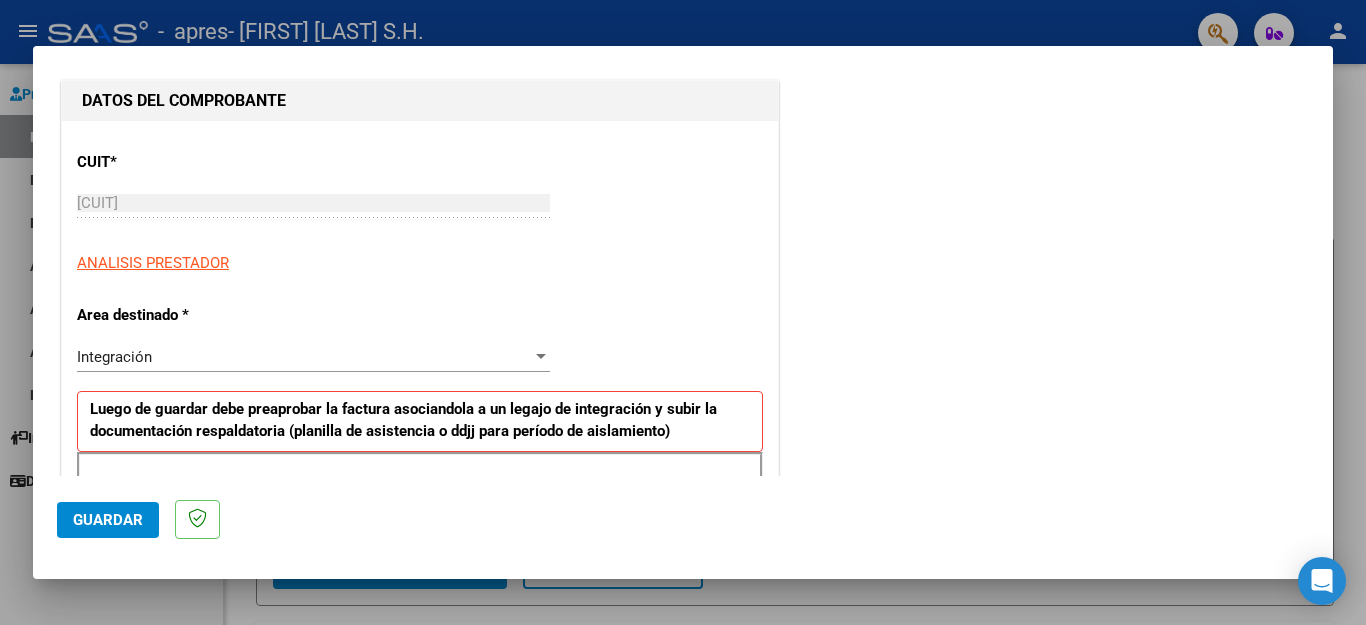 click on "Integración" at bounding box center (304, 357) 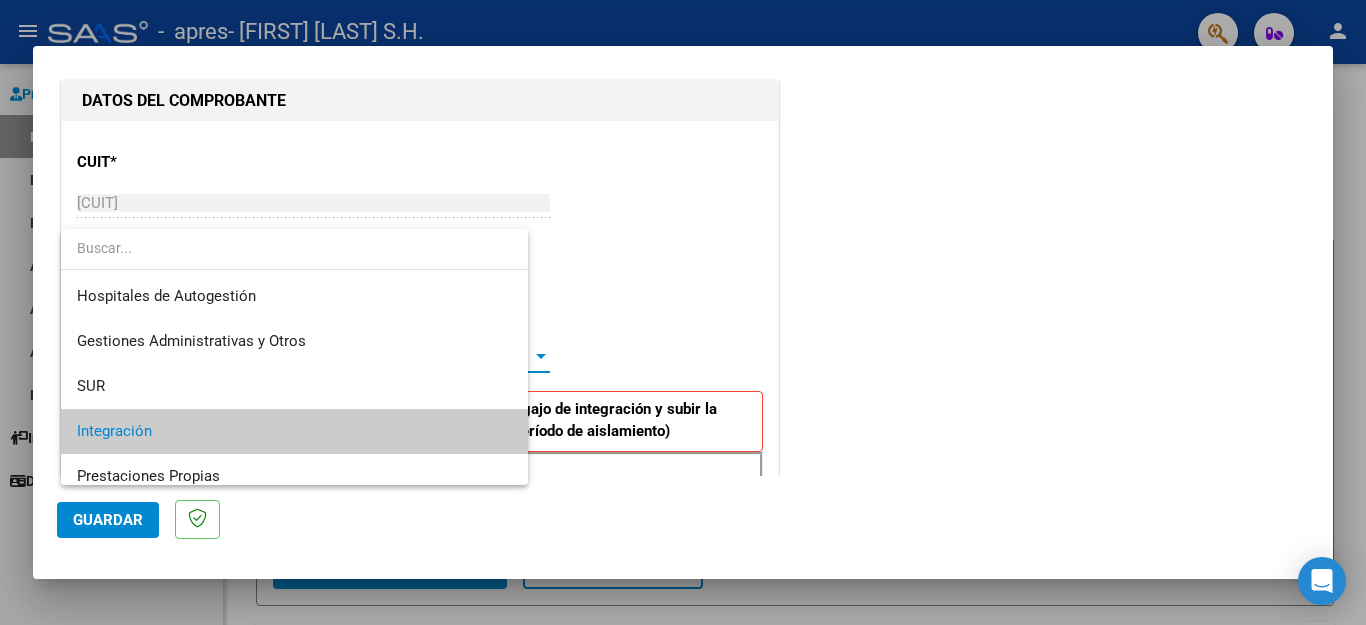 scroll, scrollTop: 74, scrollLeft: 0, axis: vertical 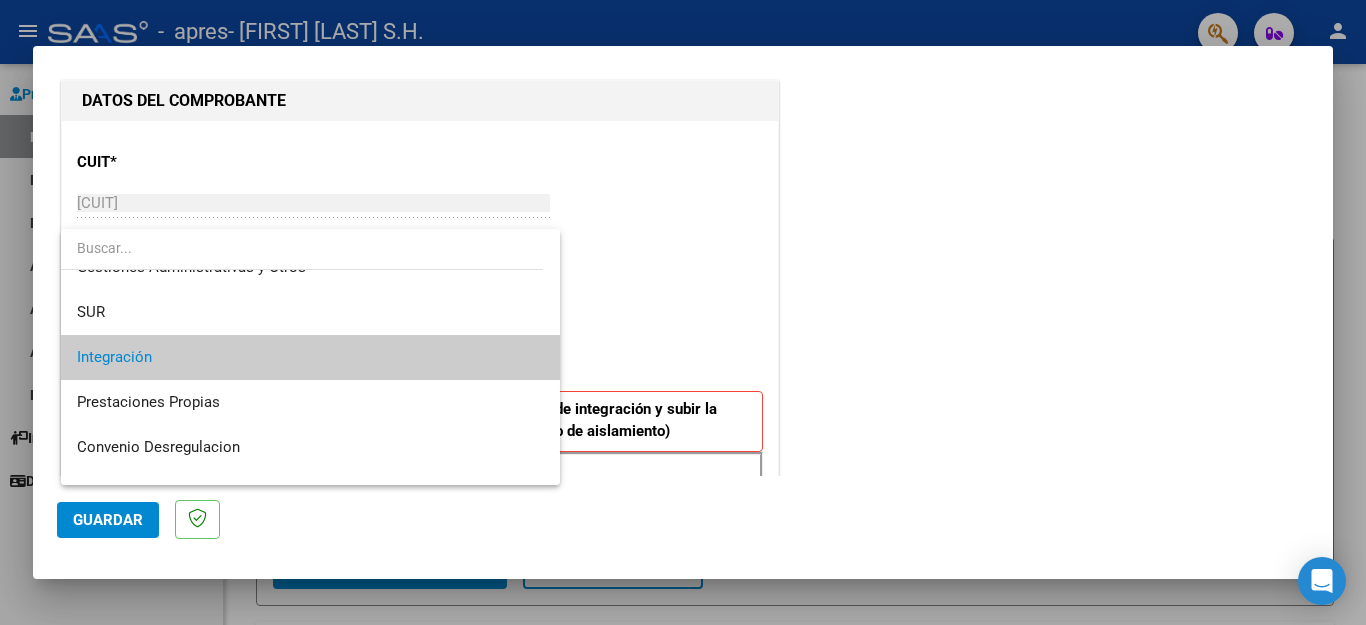 click at bounding box center (683, 312) 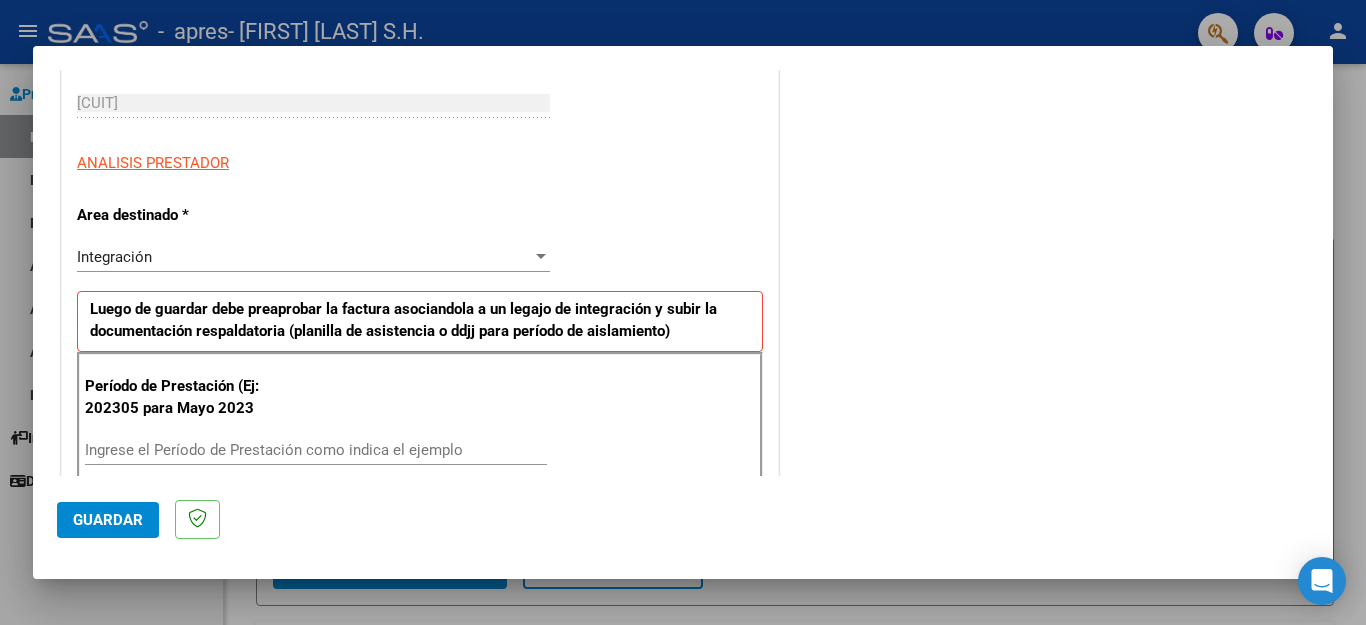 scroll, scrollTop: 400, scrollLeft: 0, axis: vertical 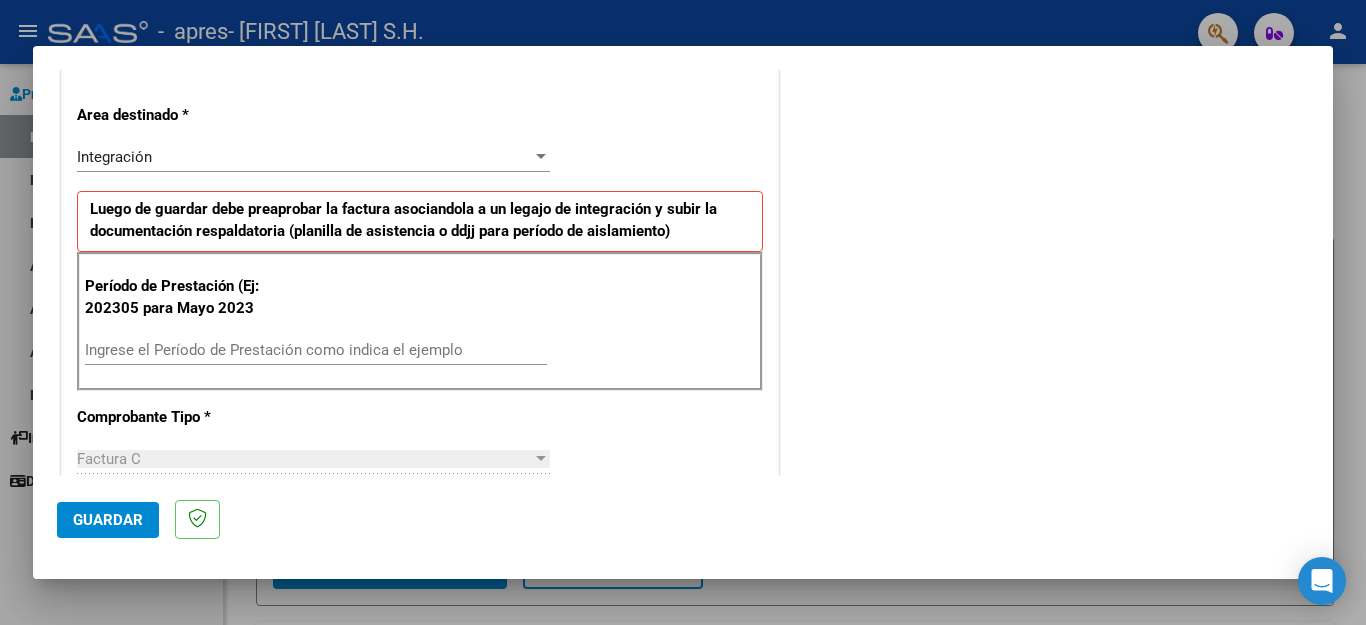 click on "Ingrese el Período de Prestación como indica el ejemplo" at bounding box center [316, 350] 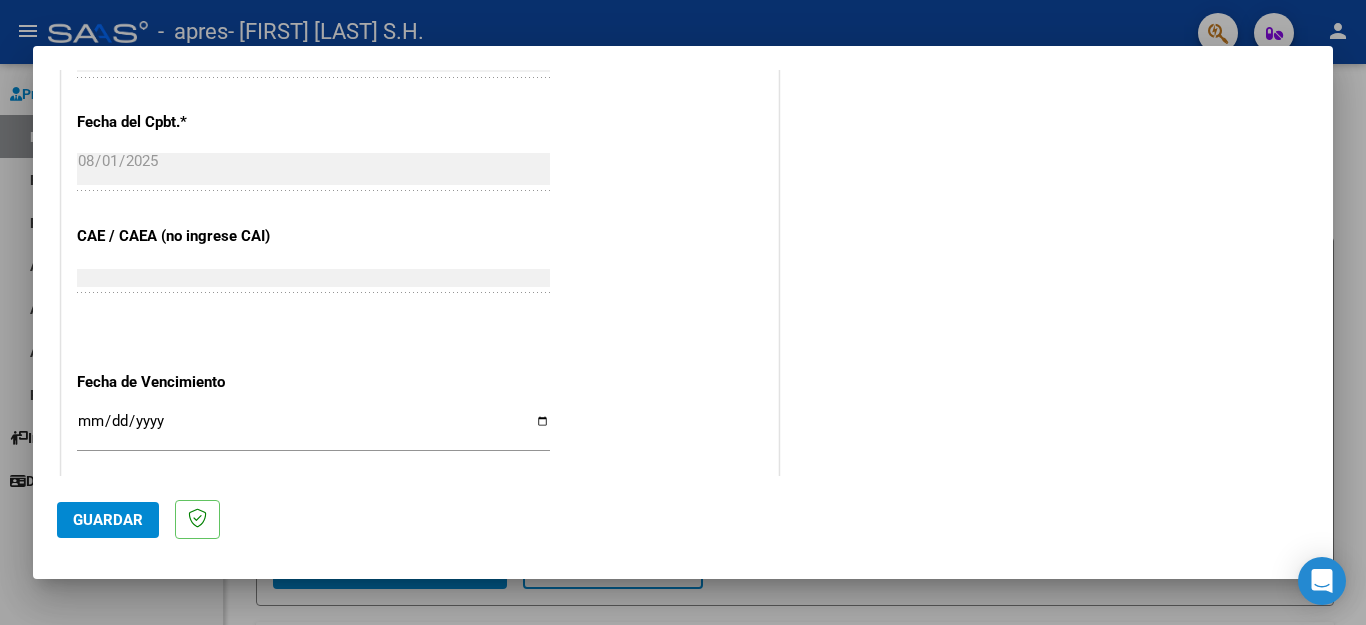 scroll, scrollTop: 1200, scrollLeft: 0, axis: vertical 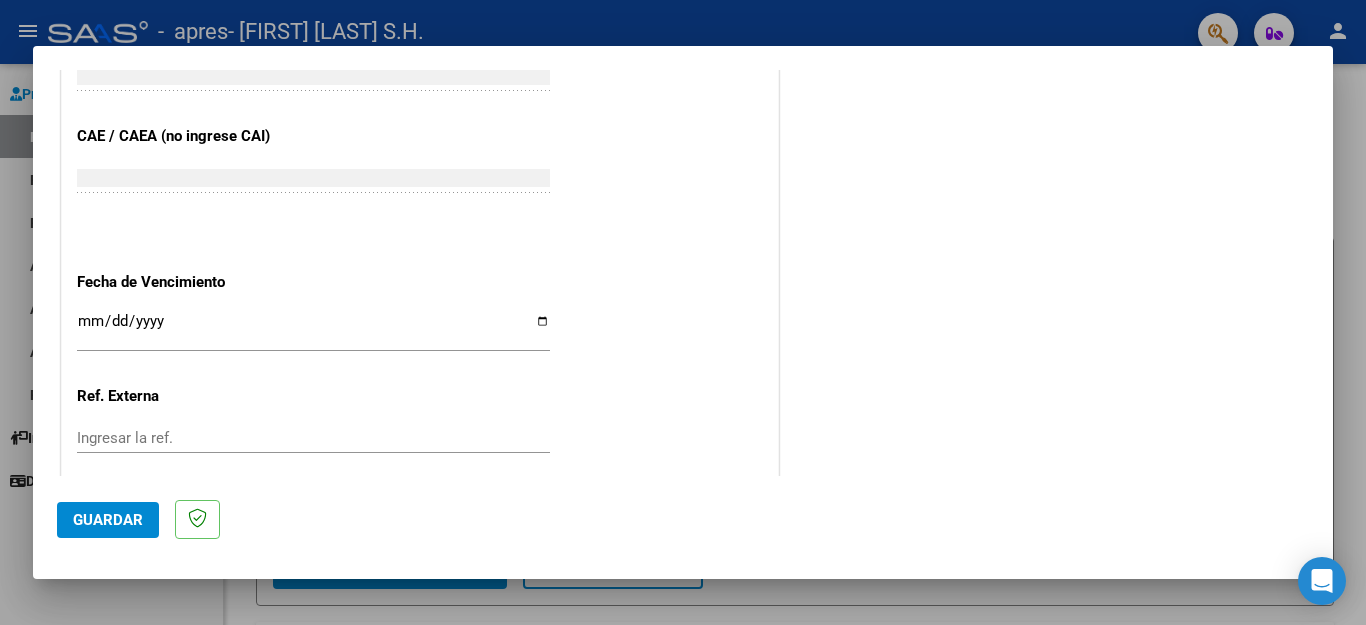 type on "202507" 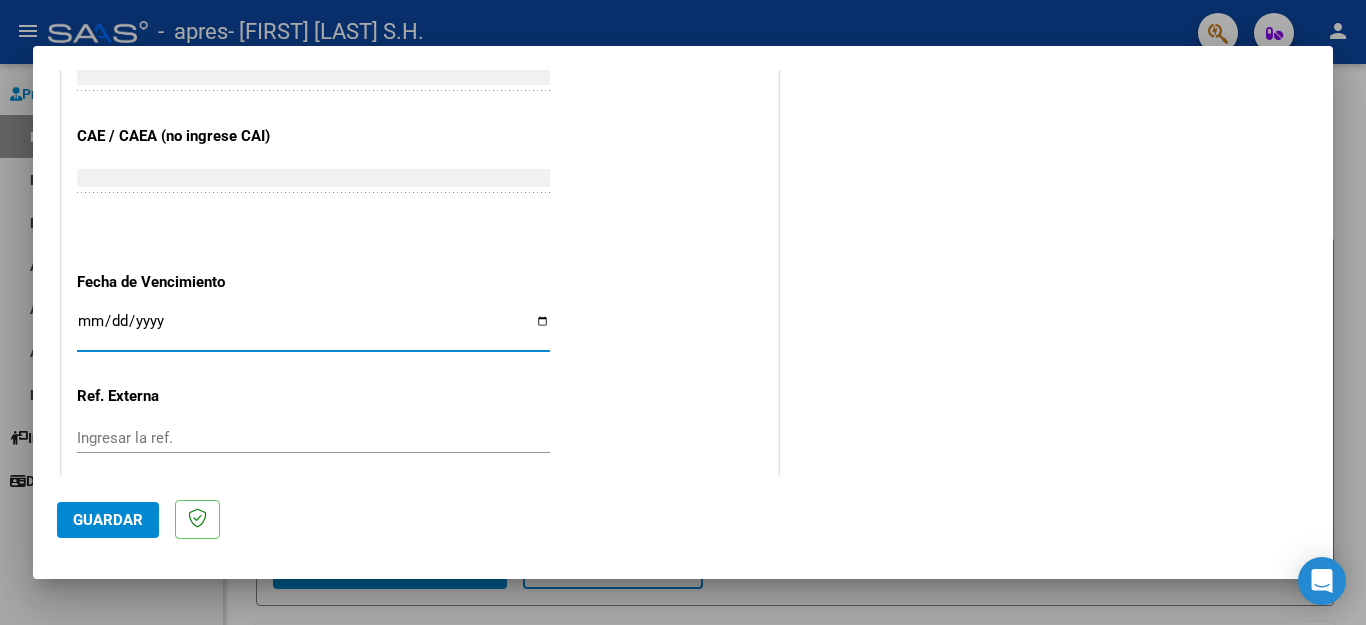 type on "2025-08-11" 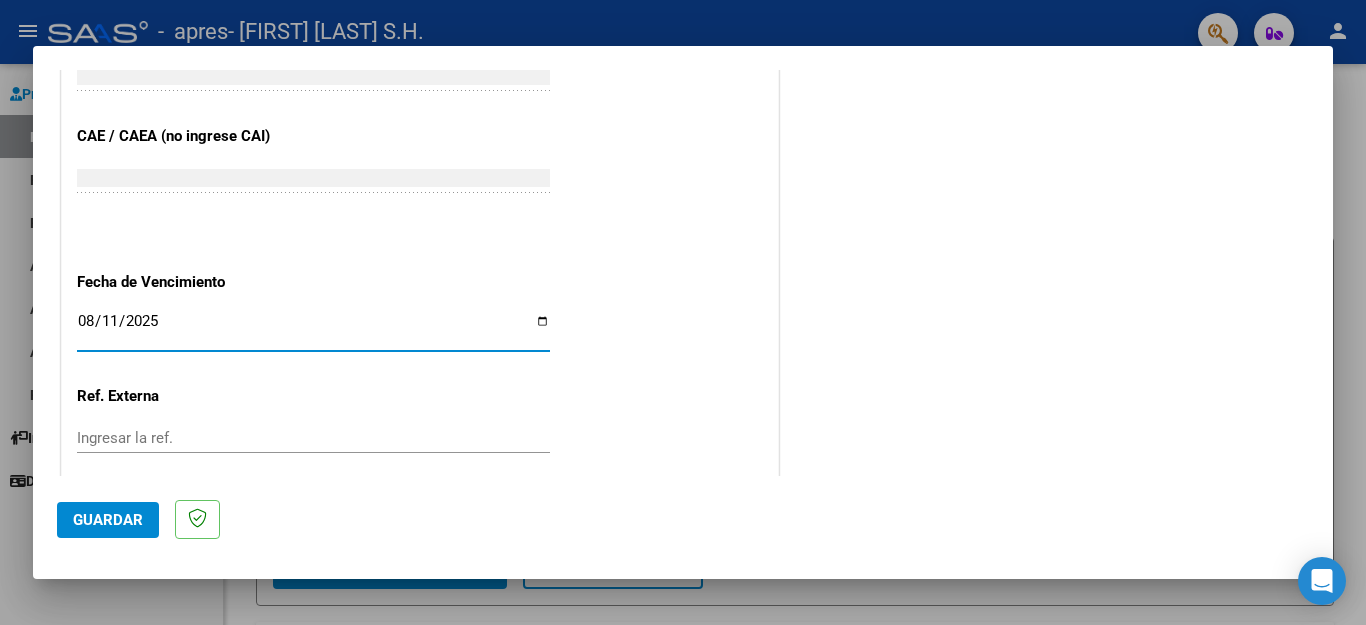 scroll, scrollTop: 1292, scrollLeft: 0, axis: vertical 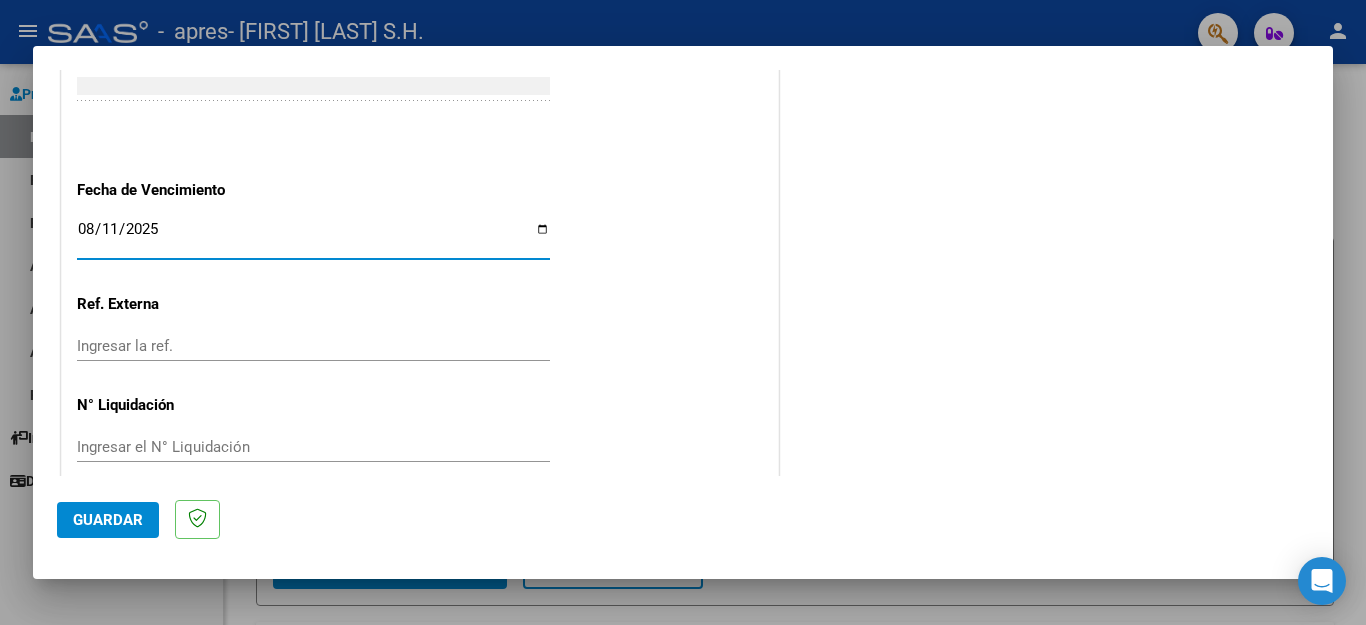 click on "Guardar" 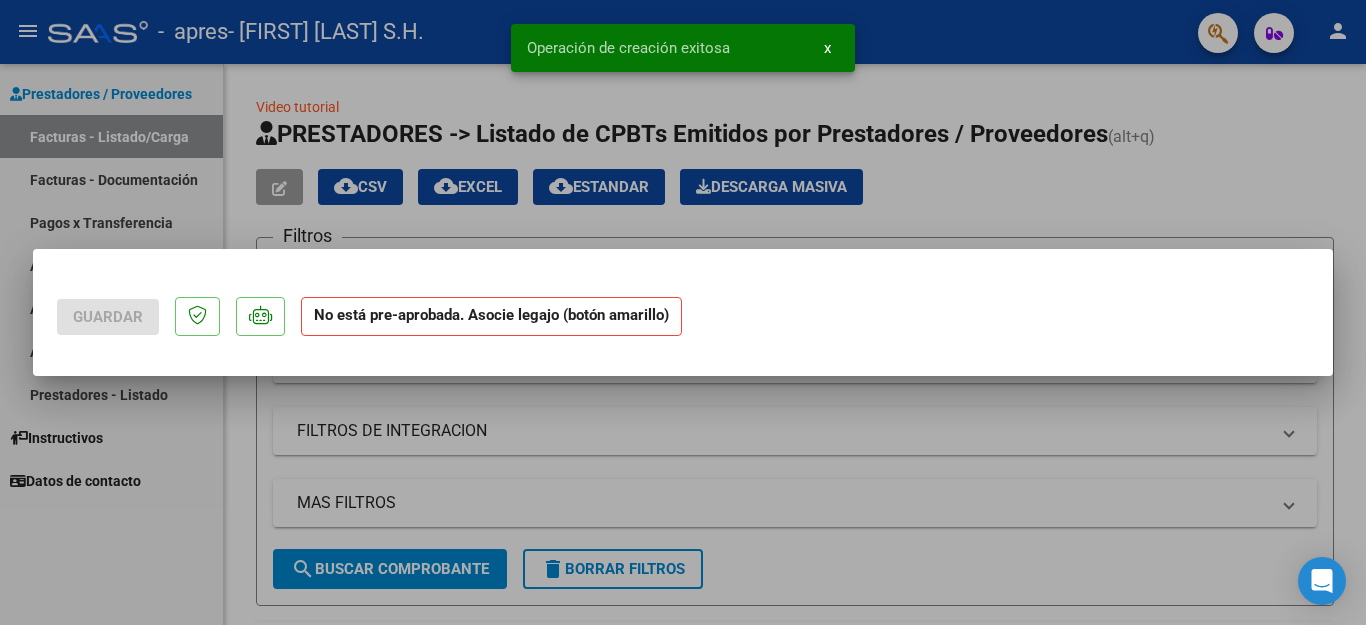 scroll, scrollTop: 0, scrollLeft: 0, axis: both 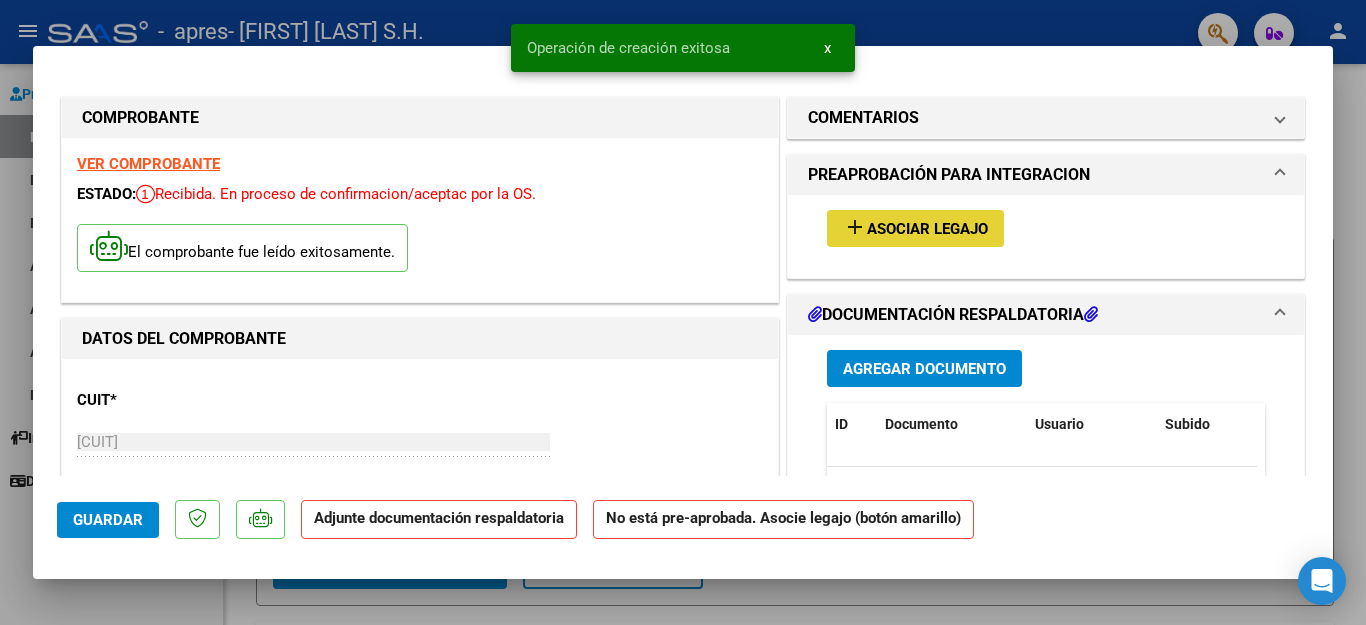 click on "Asociar Legajo" at bounding box center (927, 229) 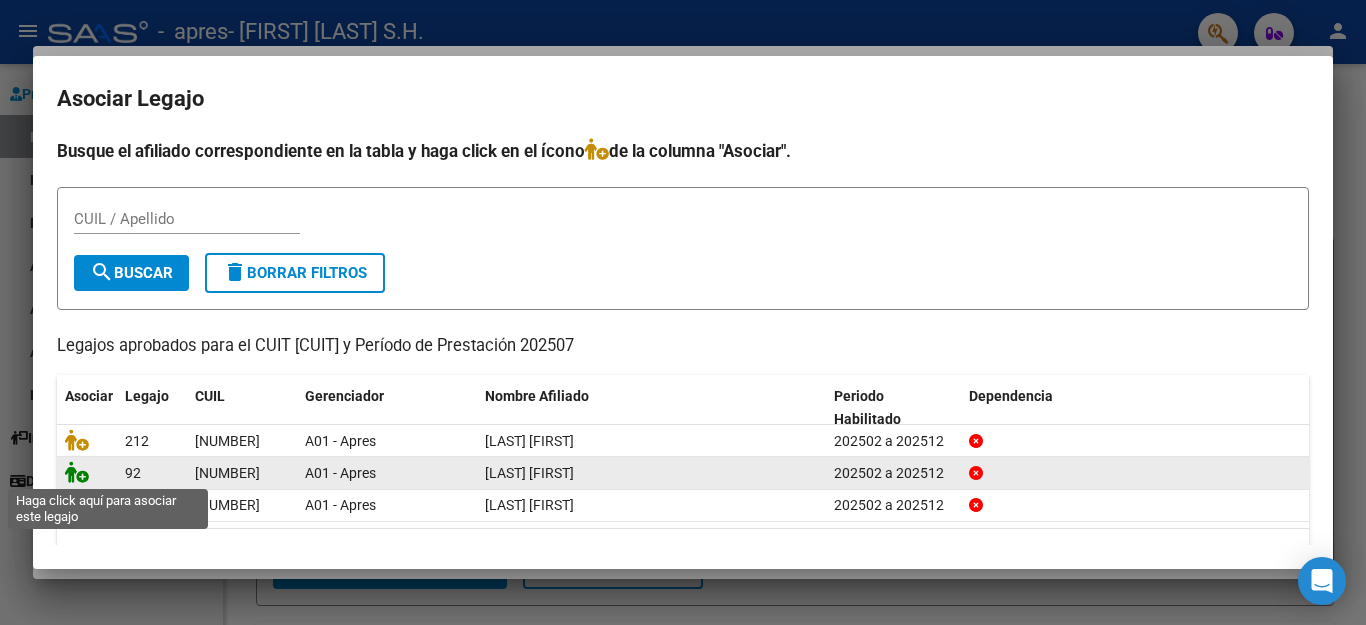 click 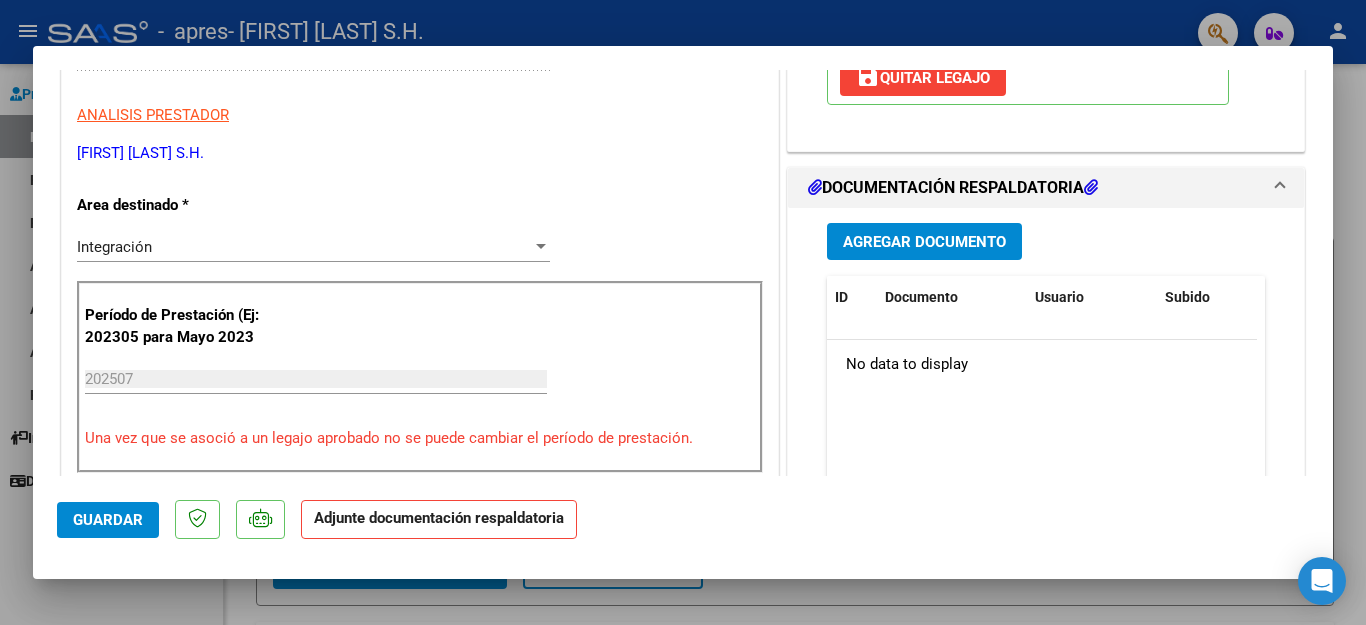 scroll, scrollTop: 400, scrollLeft: 0, axis: vertical 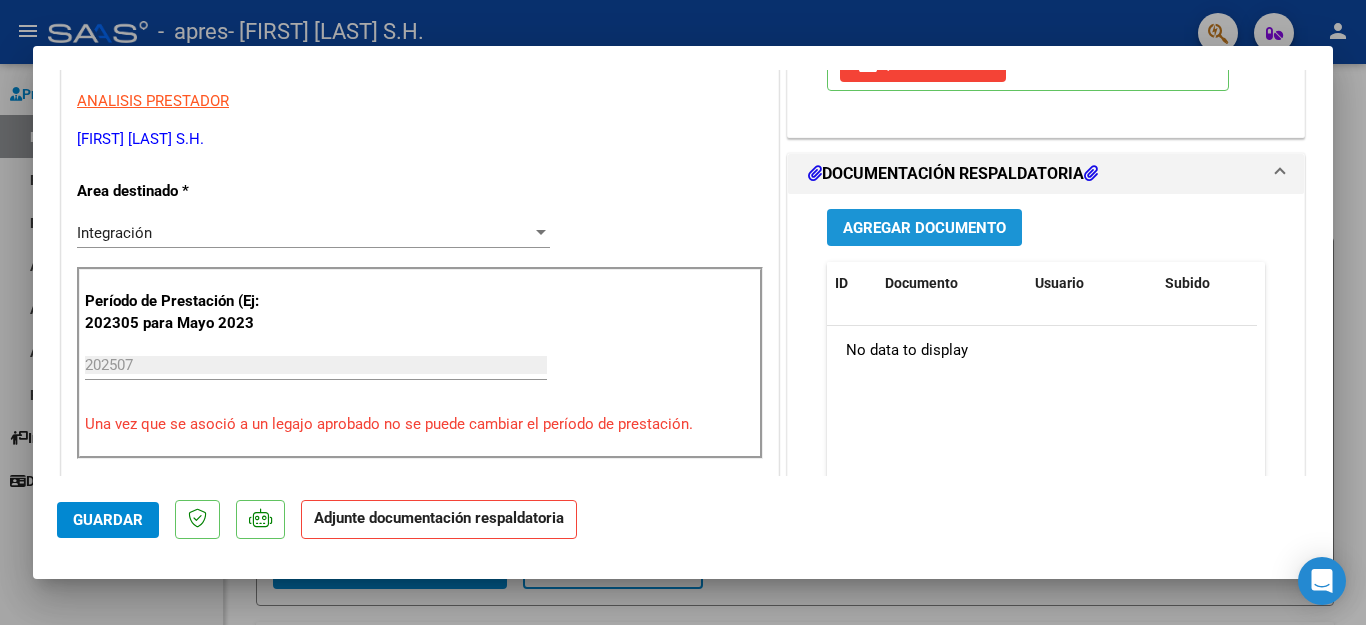 click on "Agregar Documento" at bounding box center [924, 228] 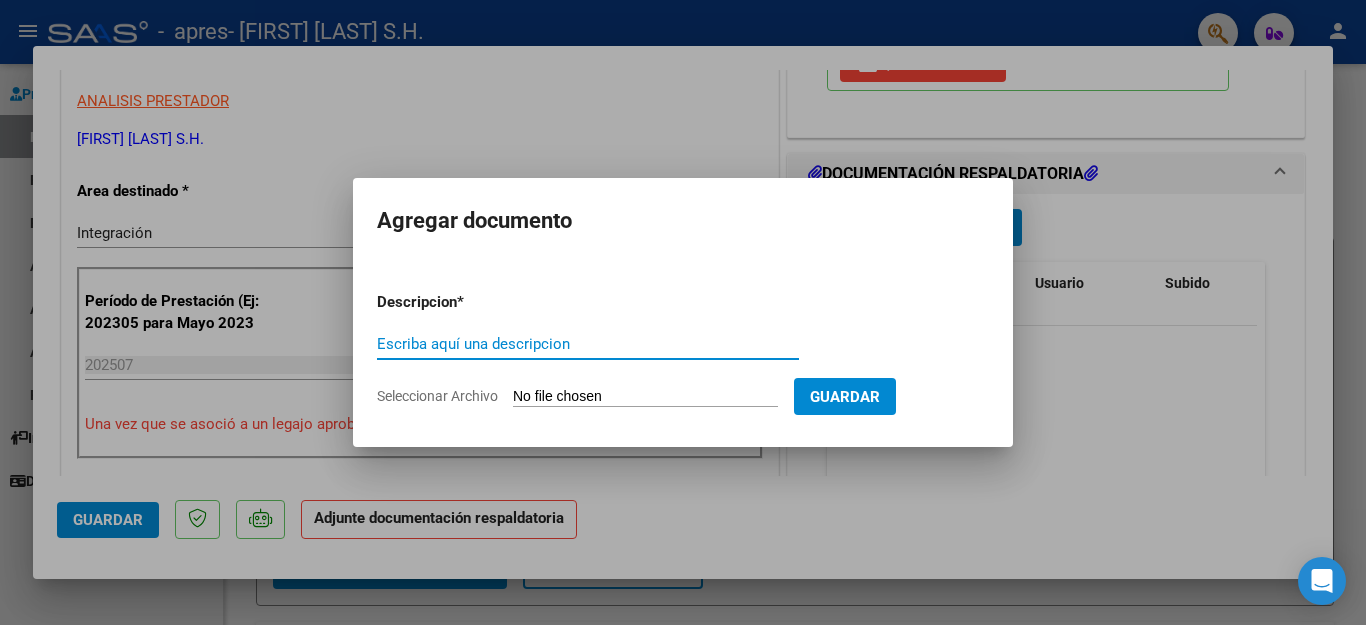 click on "Escriba aquí una descripcion" at bounding box center [588, 344] 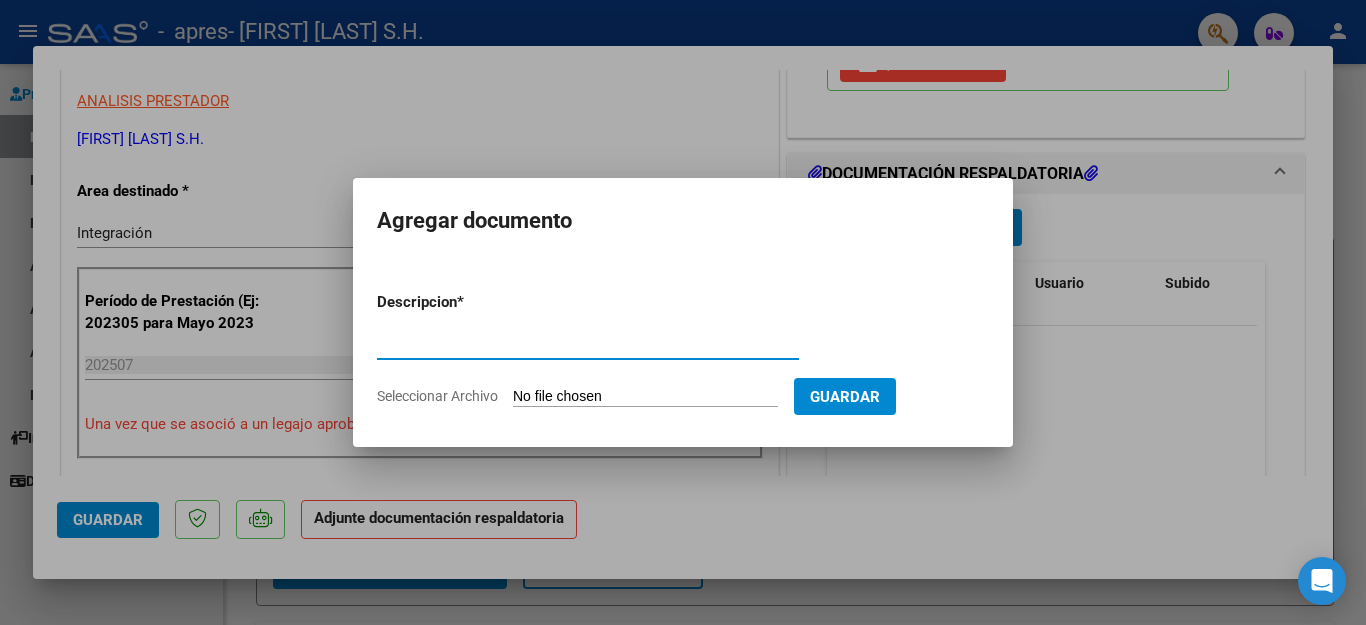 type on "ASISTENCIA" 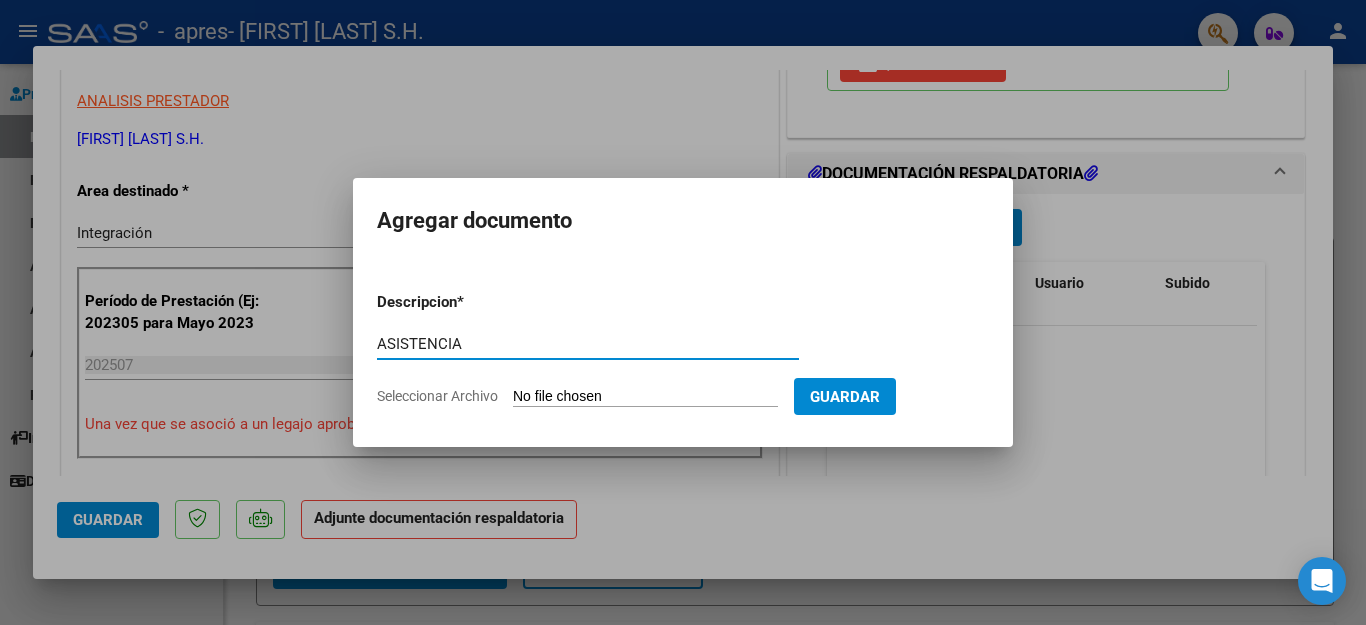 click on "Descripcion  *   ASISTENCIA Escriba aquí una descripcion  Seleccionar Archivo Guardar" at bounding box center (683, 349) 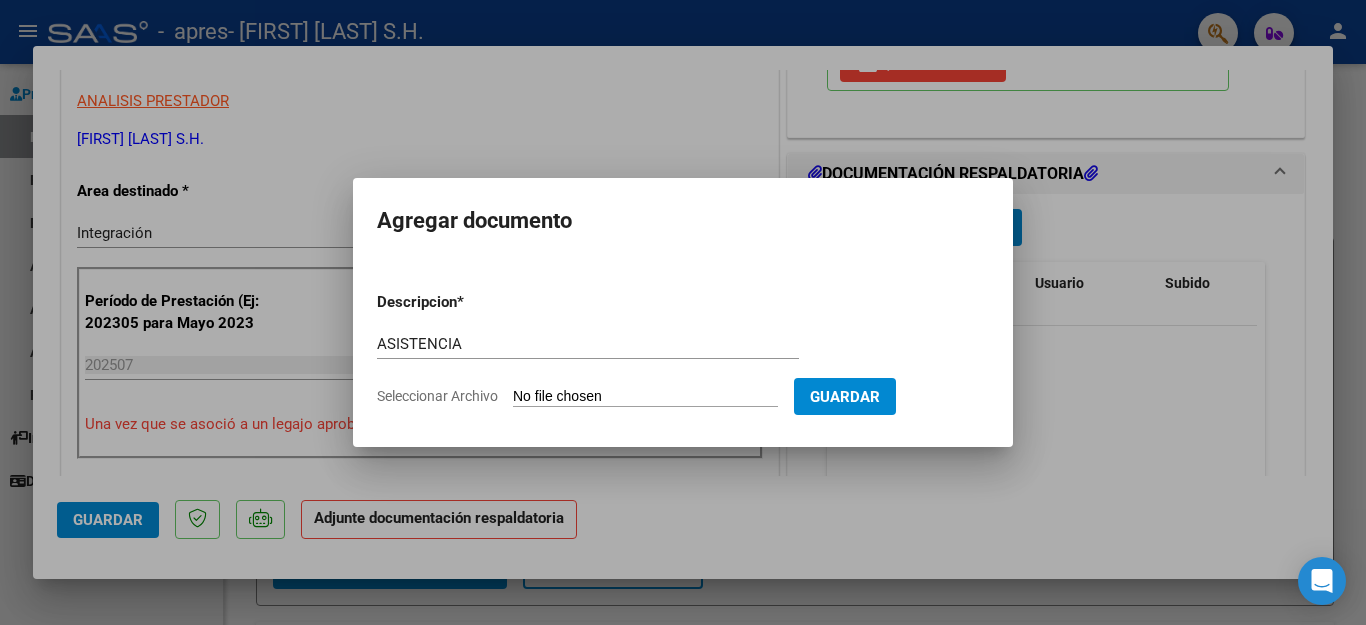 click on "Seleccionar Archivo" at bounding box center (645, 397) 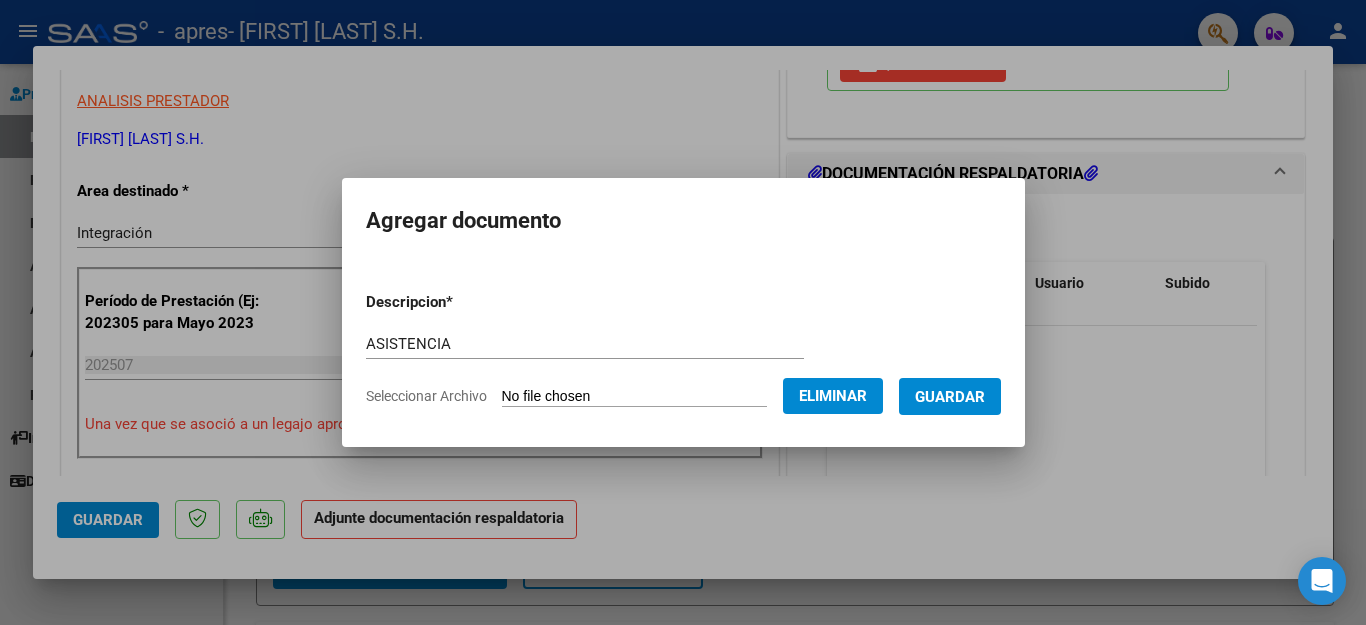 click on "Guardar" at bounding box center [950, 397] 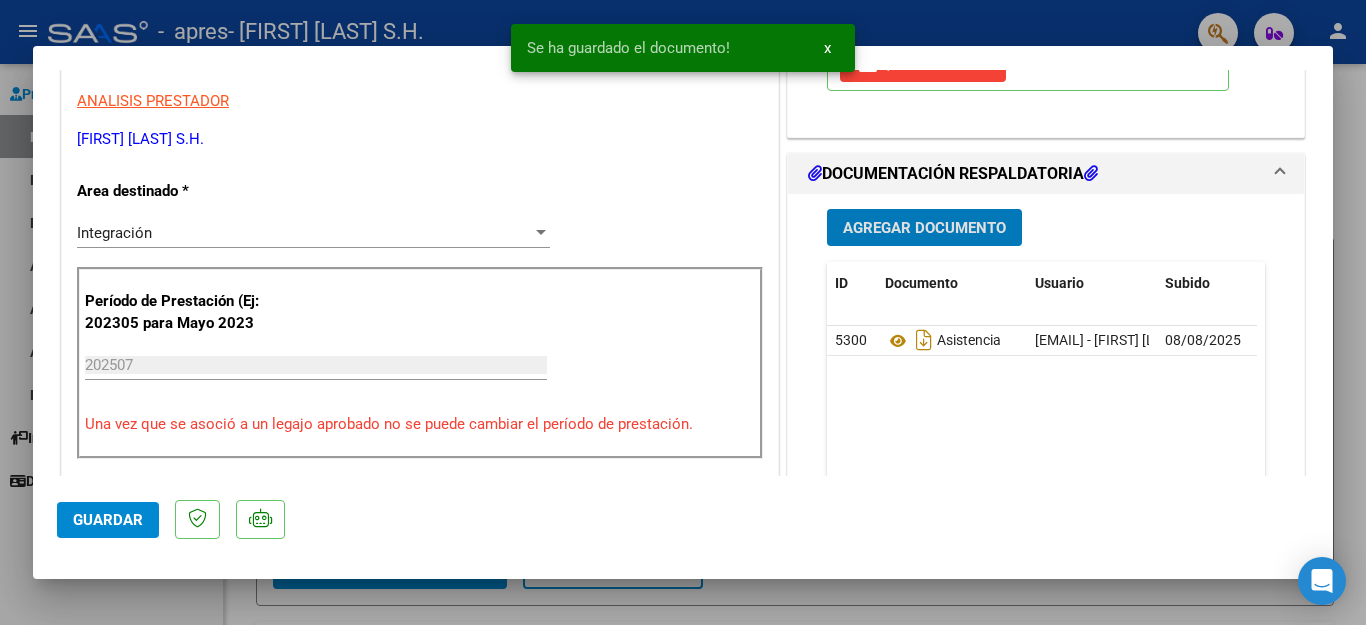 click on "Guardar" 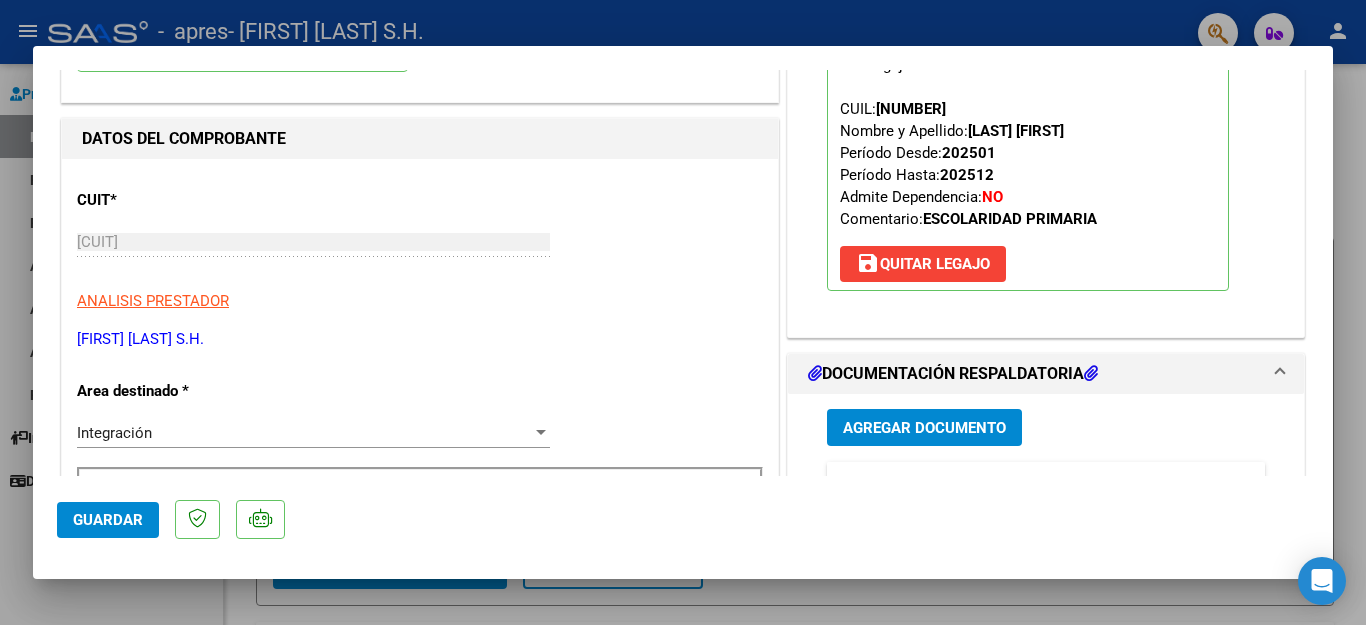scroll, scrollTop: 0, scrollLeft: 0, axis: both 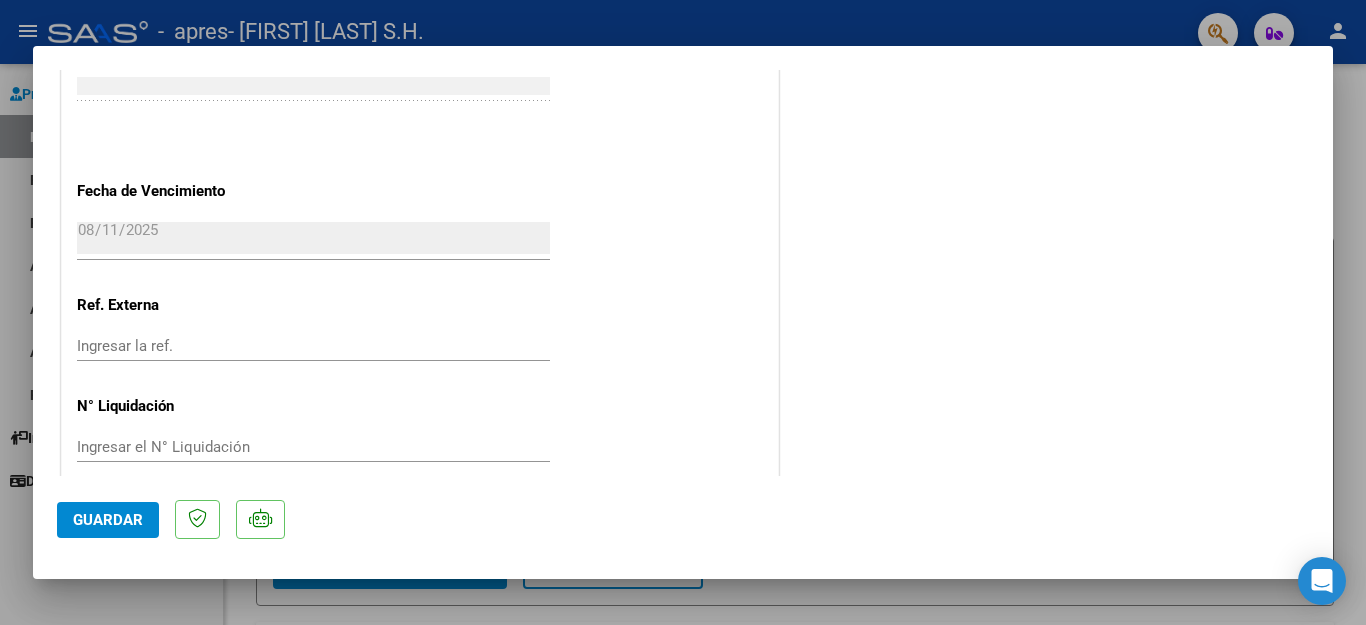 click at bounding box center (683, 312) 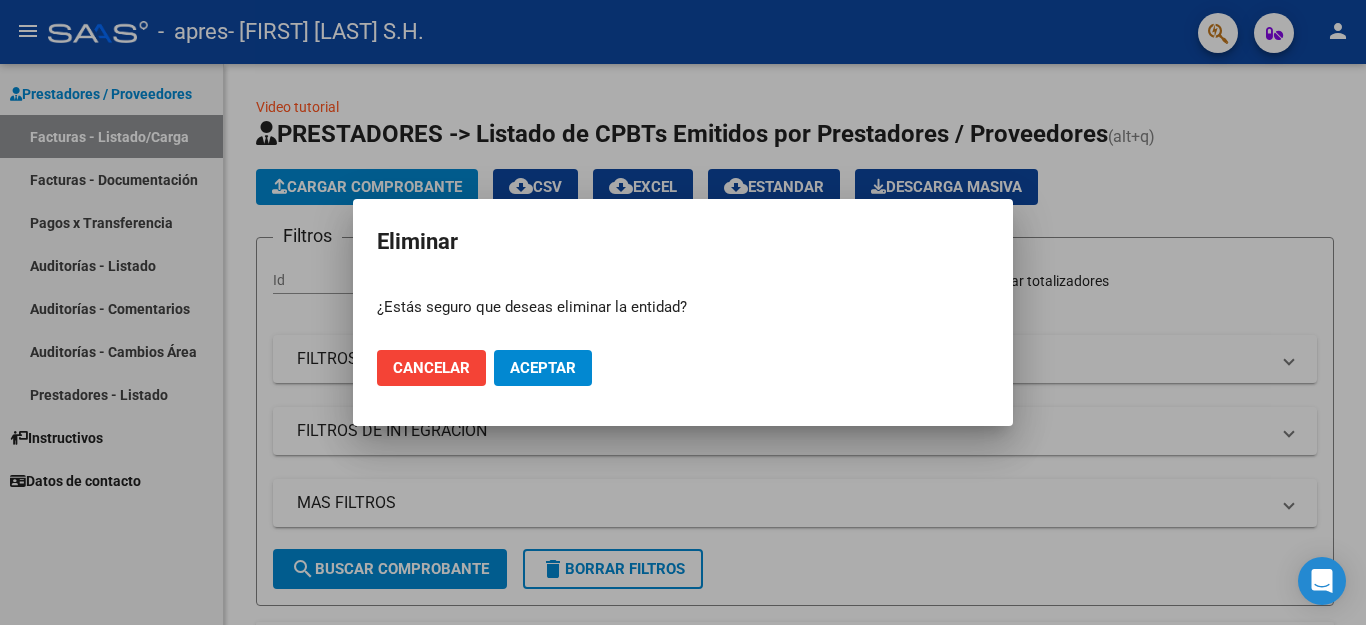 click on "Cancelar" 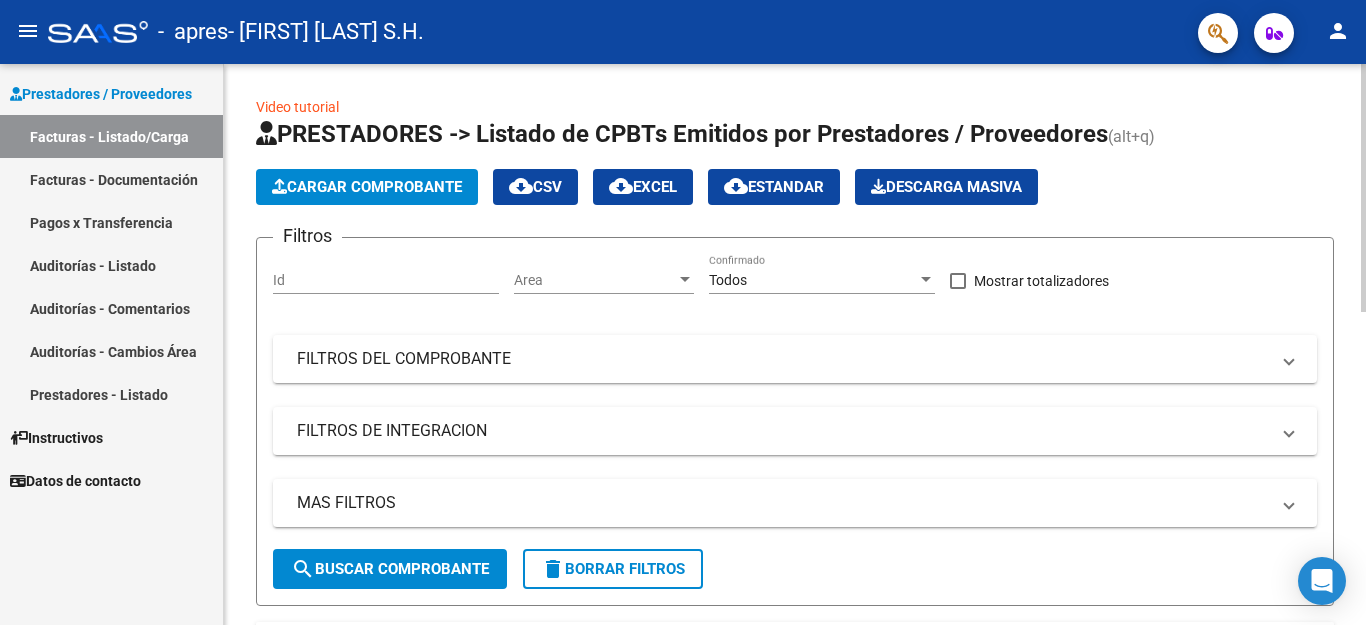 click on "Cargar Comprobante" 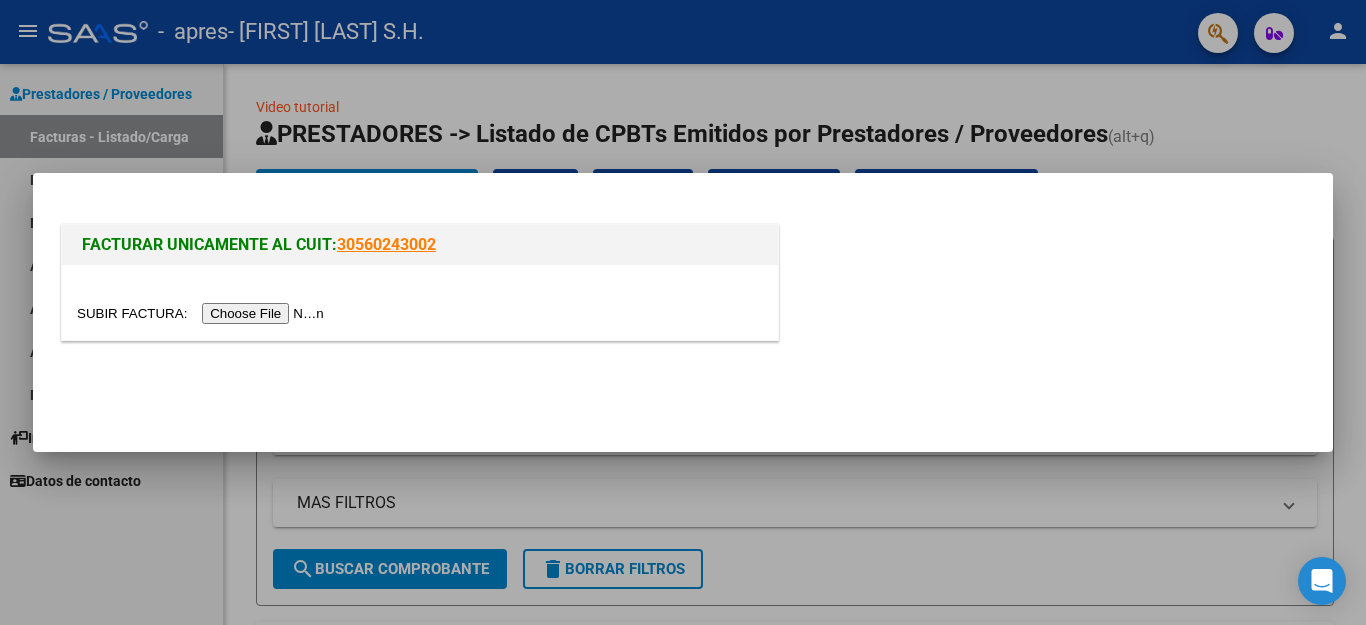 click at bounding box center [203, 313] 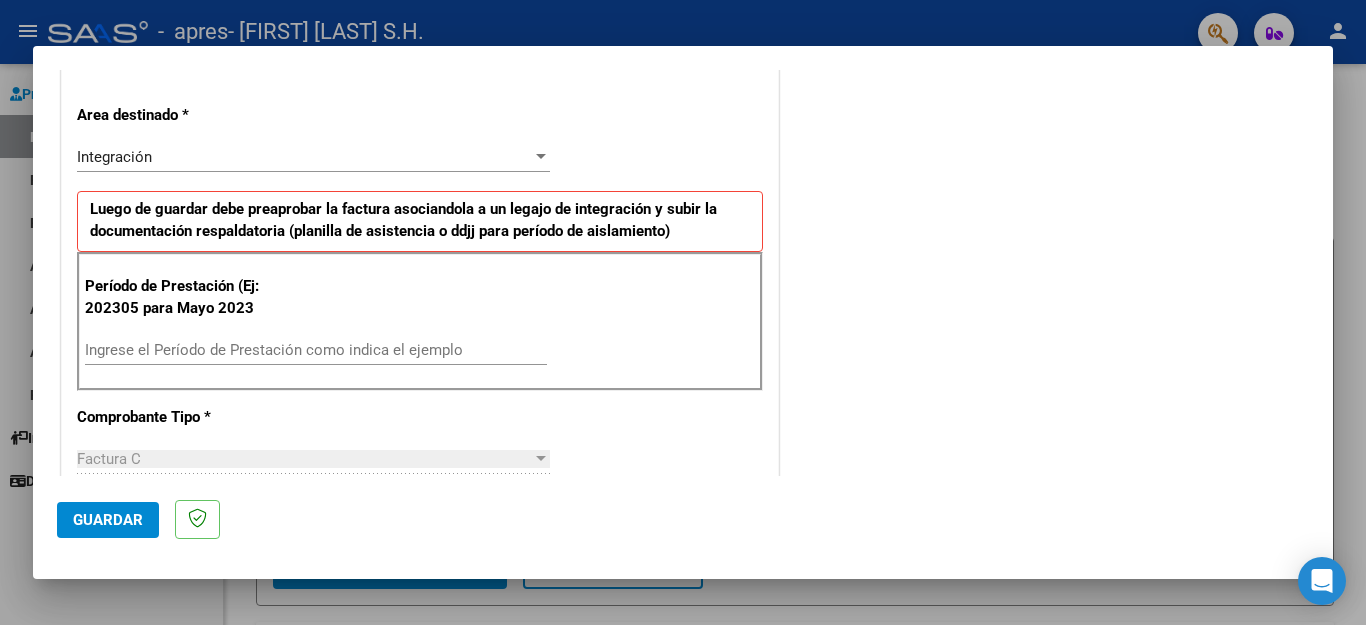 scroll, scrollTop: 500, scrollLeft: 0, axis: vertical 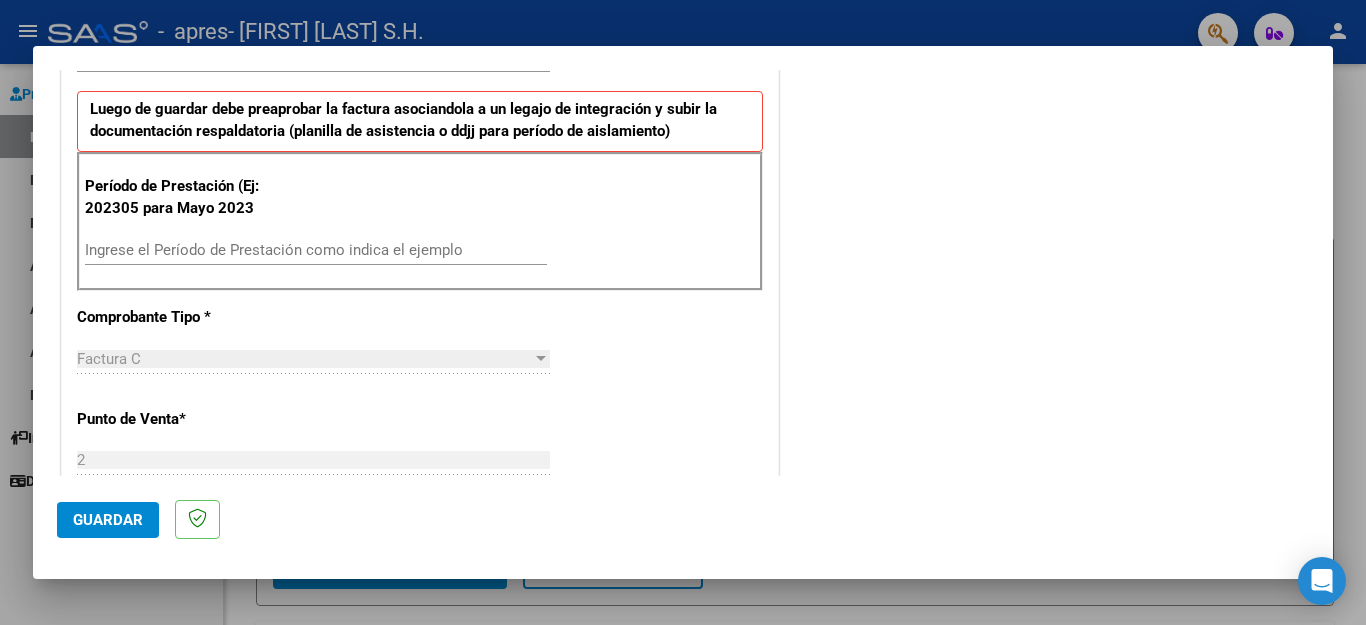 click on "Ingrese el Período de Prestación como indica el ejemplo" at bounding box center (316, 250) 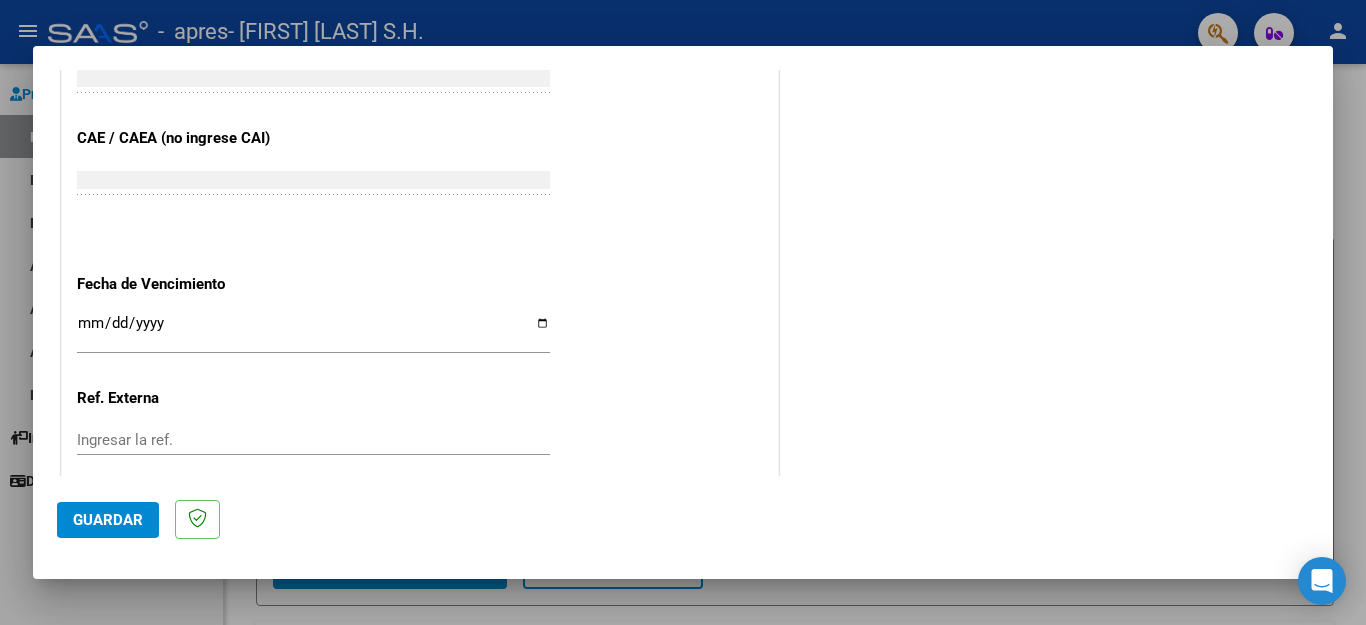 scroll, scrollTop: 1200, scrollLeft: 0, axis: vertical 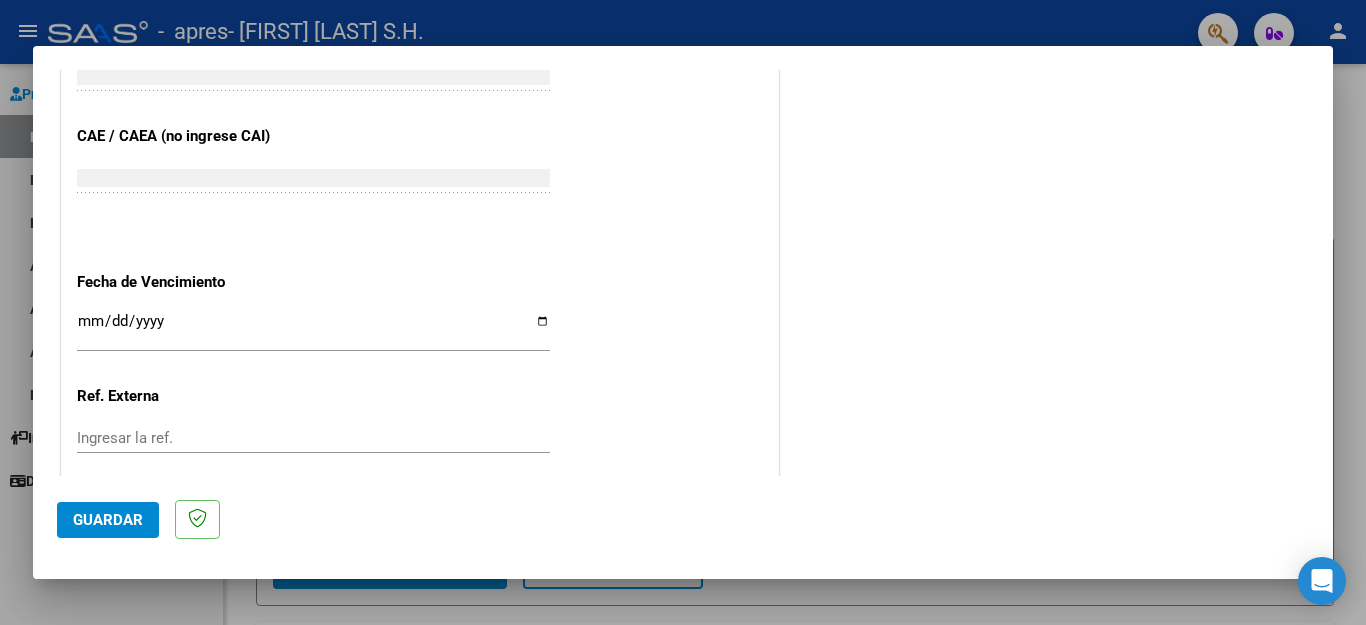 type on "202507" 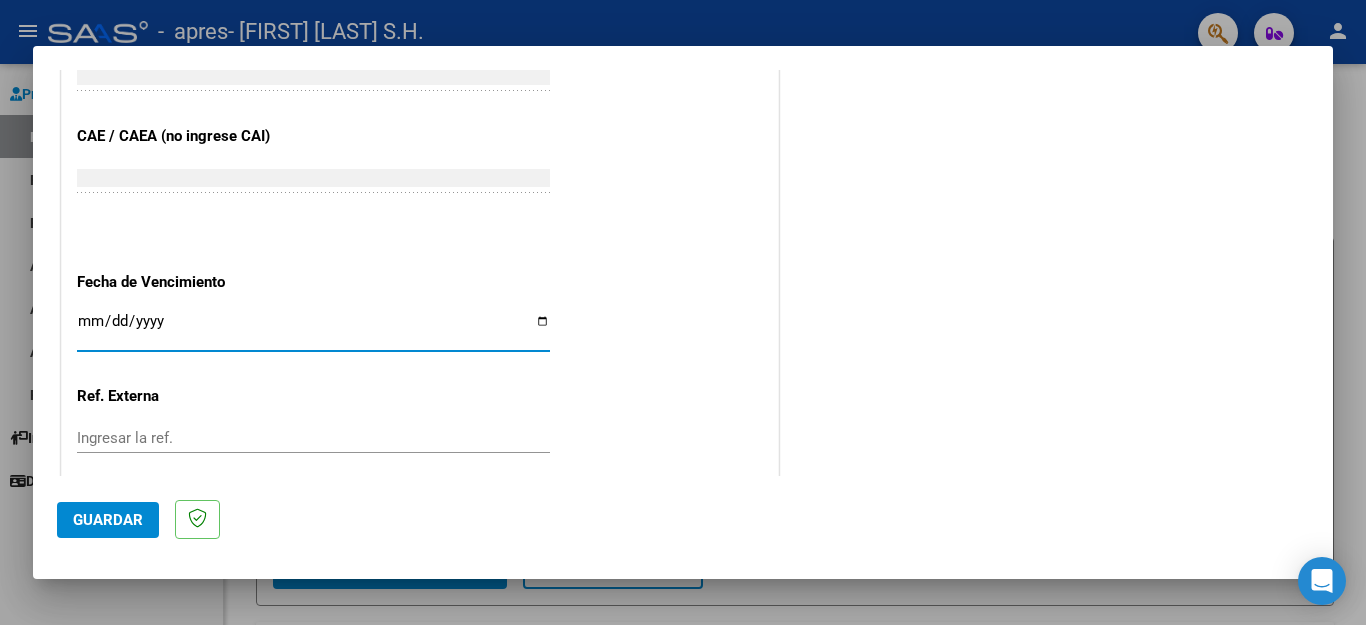 type on "2025-08-11" 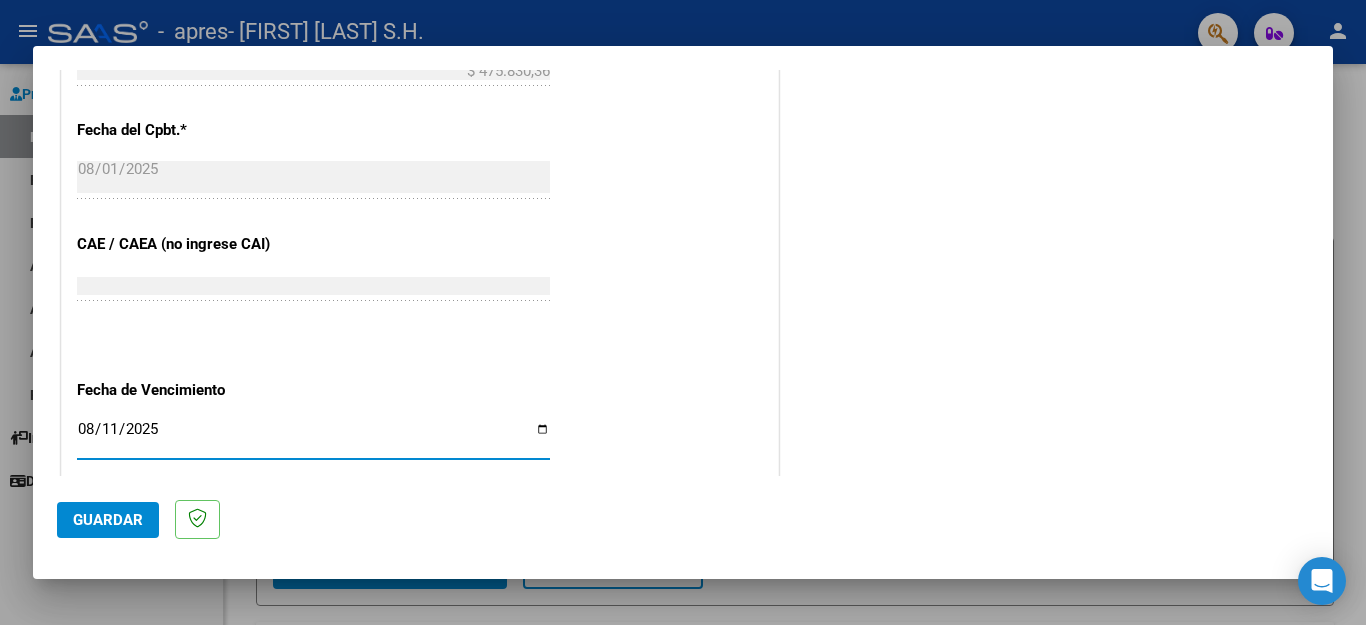 scroll, scrollTop: 1292, scrollLeft: 0, axis: vertical 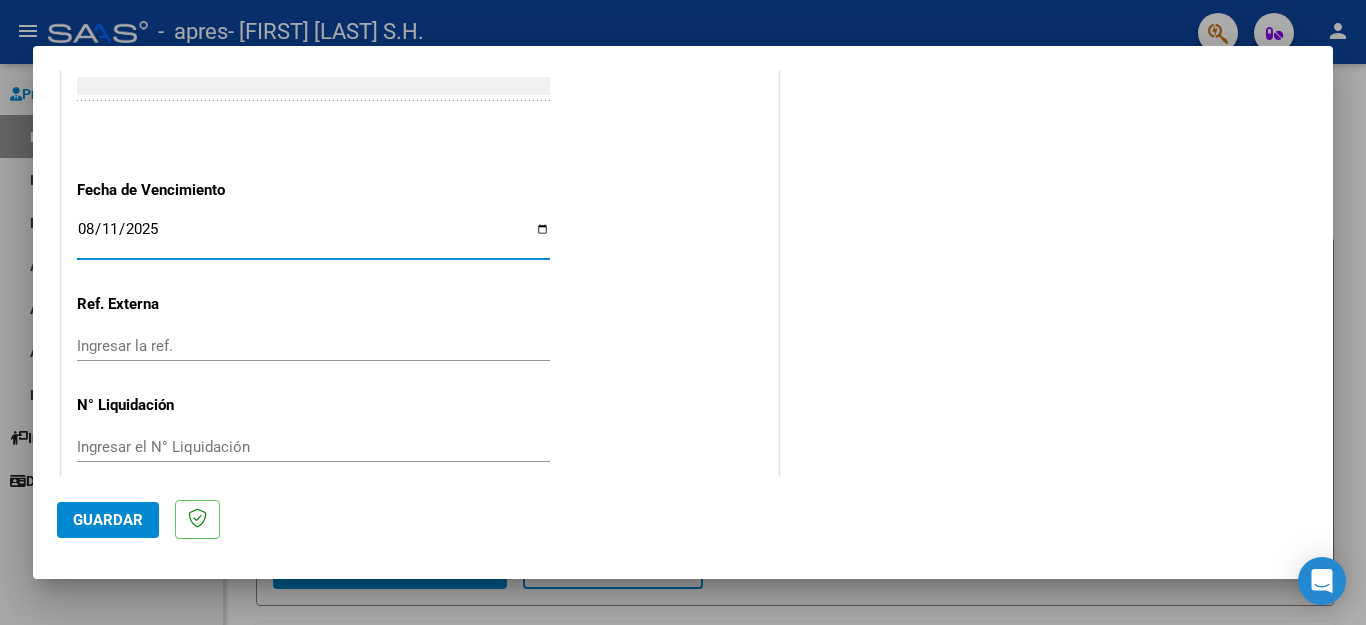 click on "Guardar" 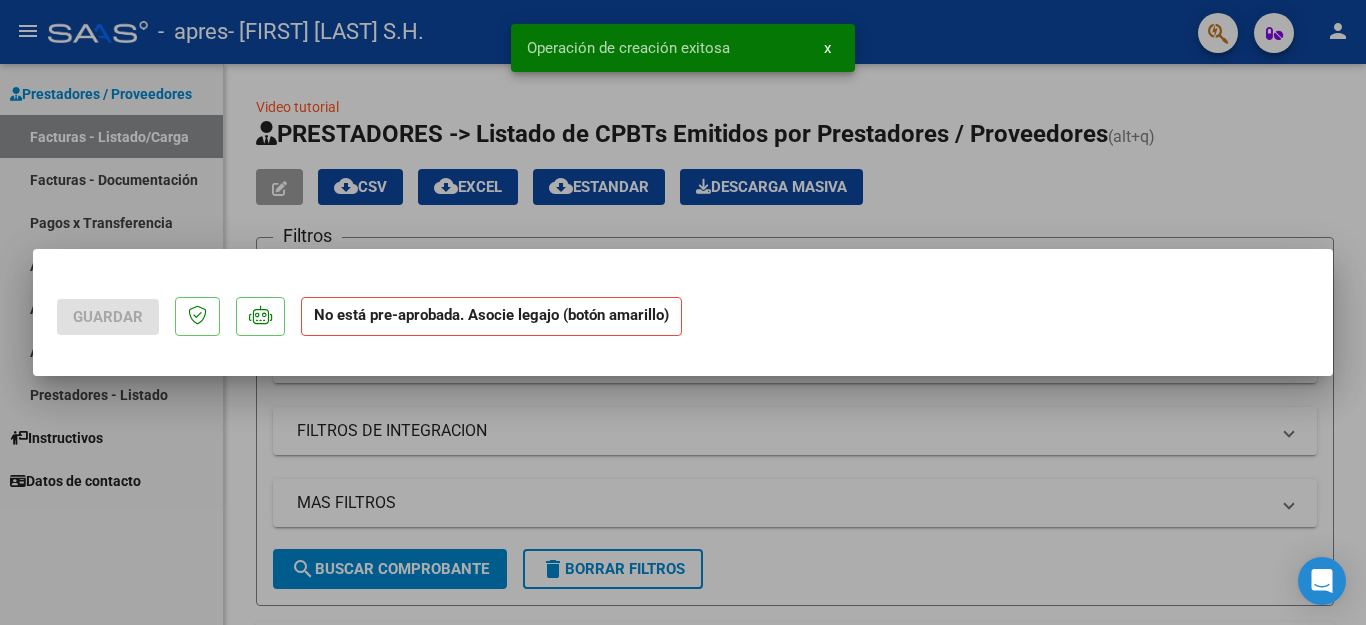 scroll, scrollTop: 0, scrollLeft: 0, axis: both 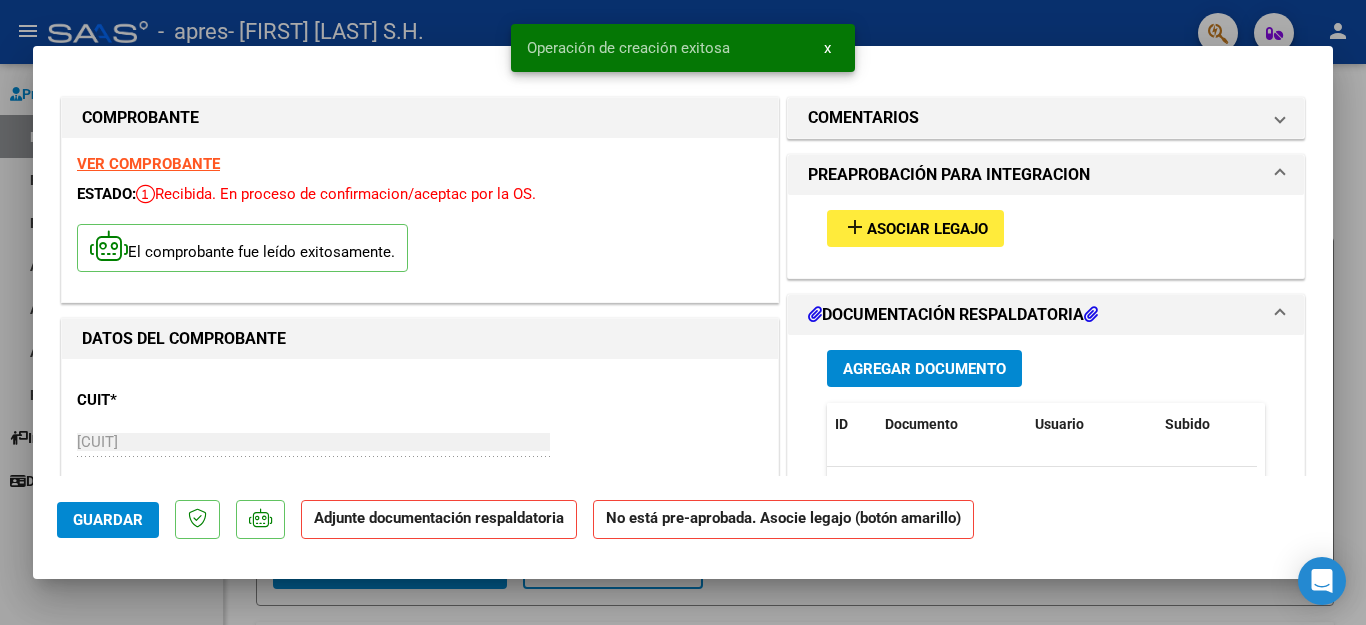 click on "Asociar Legajo" at bounding box center [927, 229] 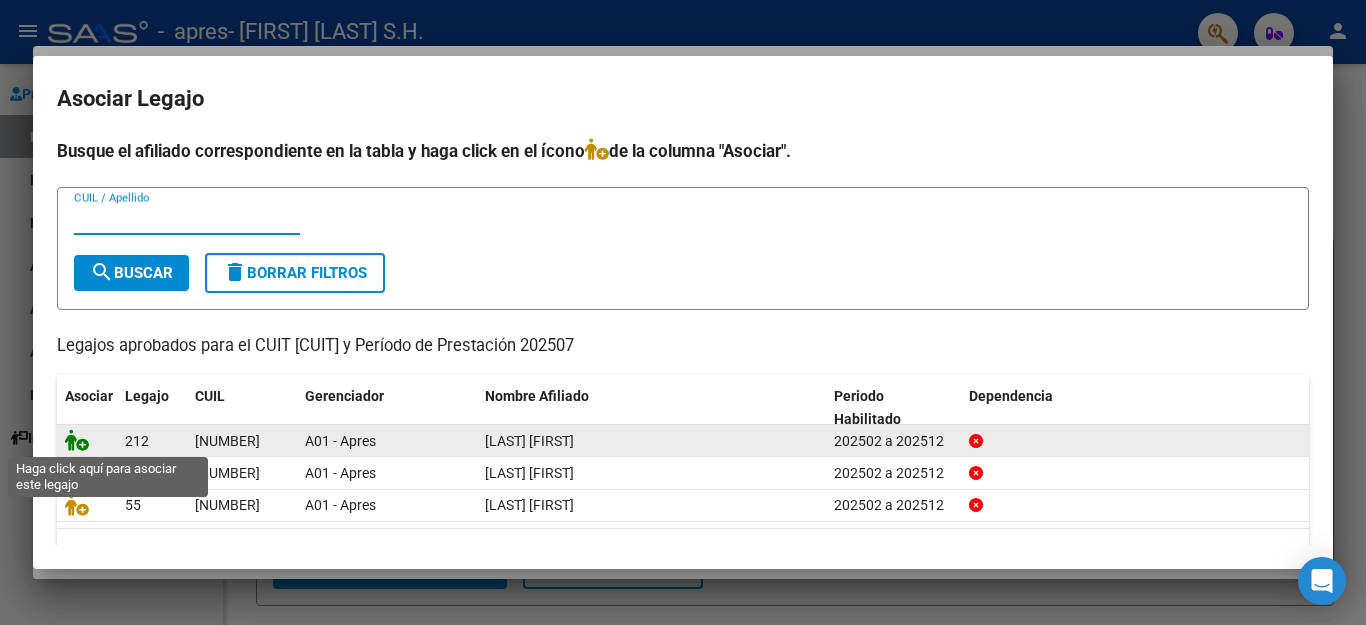 click 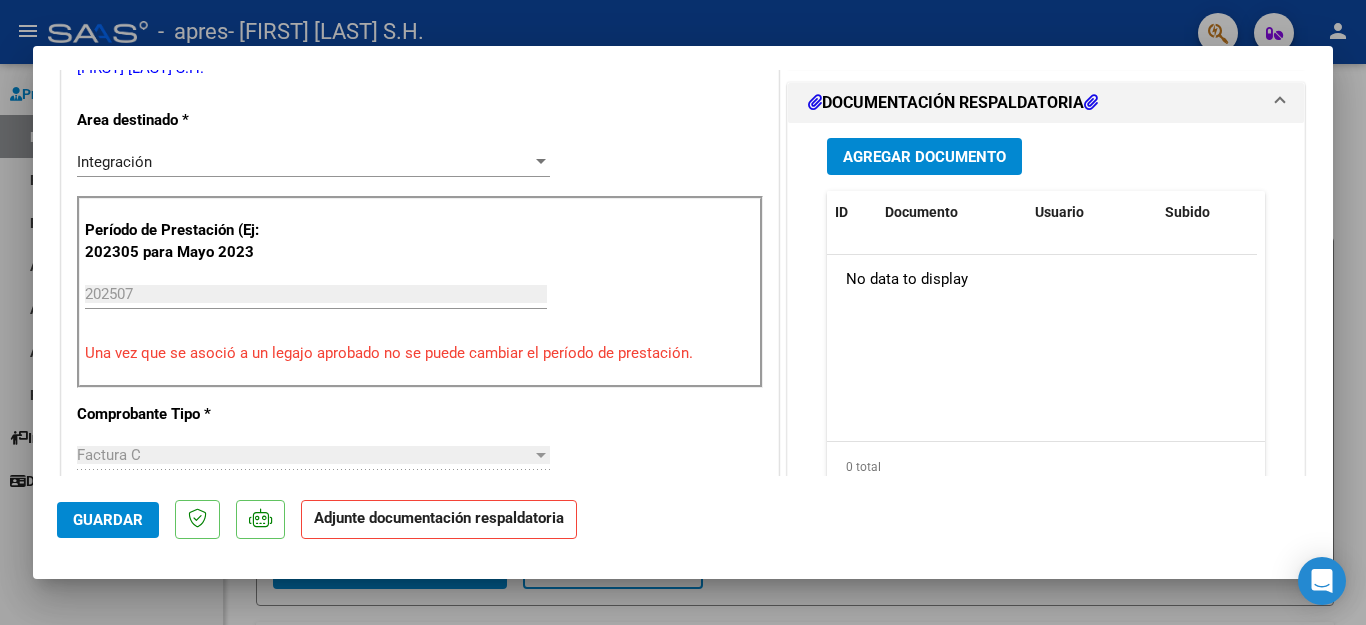 scroll, scrollTop: 500, scrollLeft: 0, axis: vertical 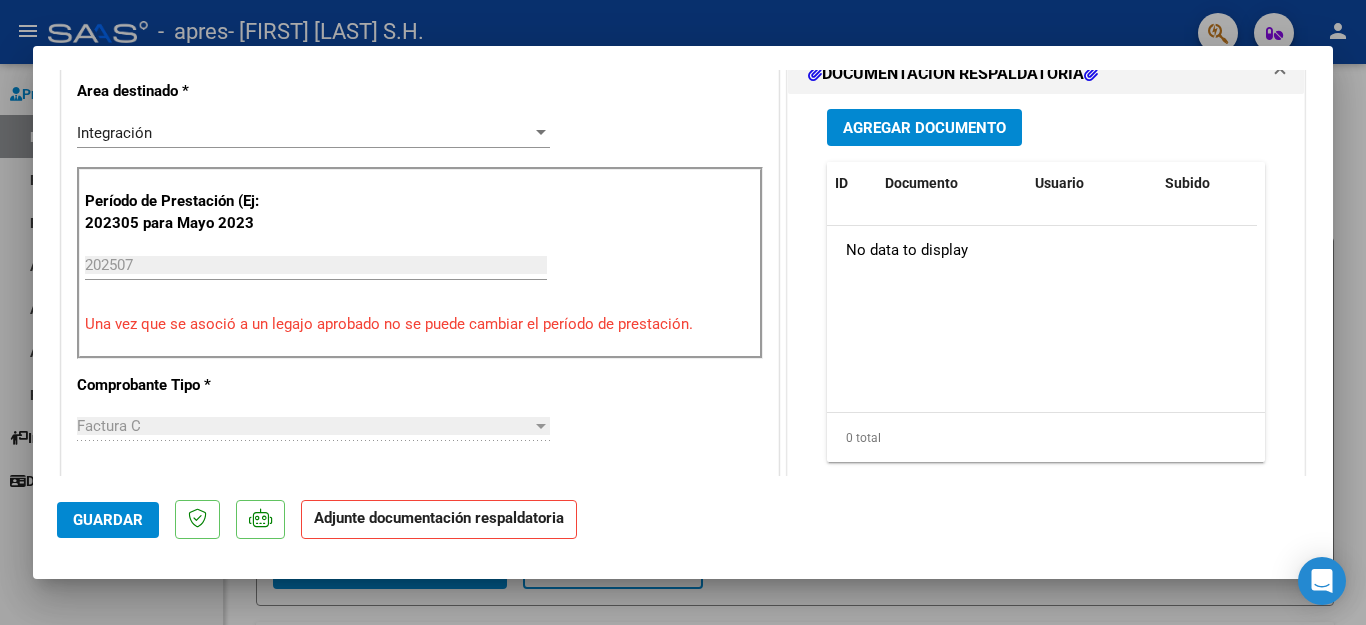 click on "Agregar Documento" at bounding box center (924, 128) 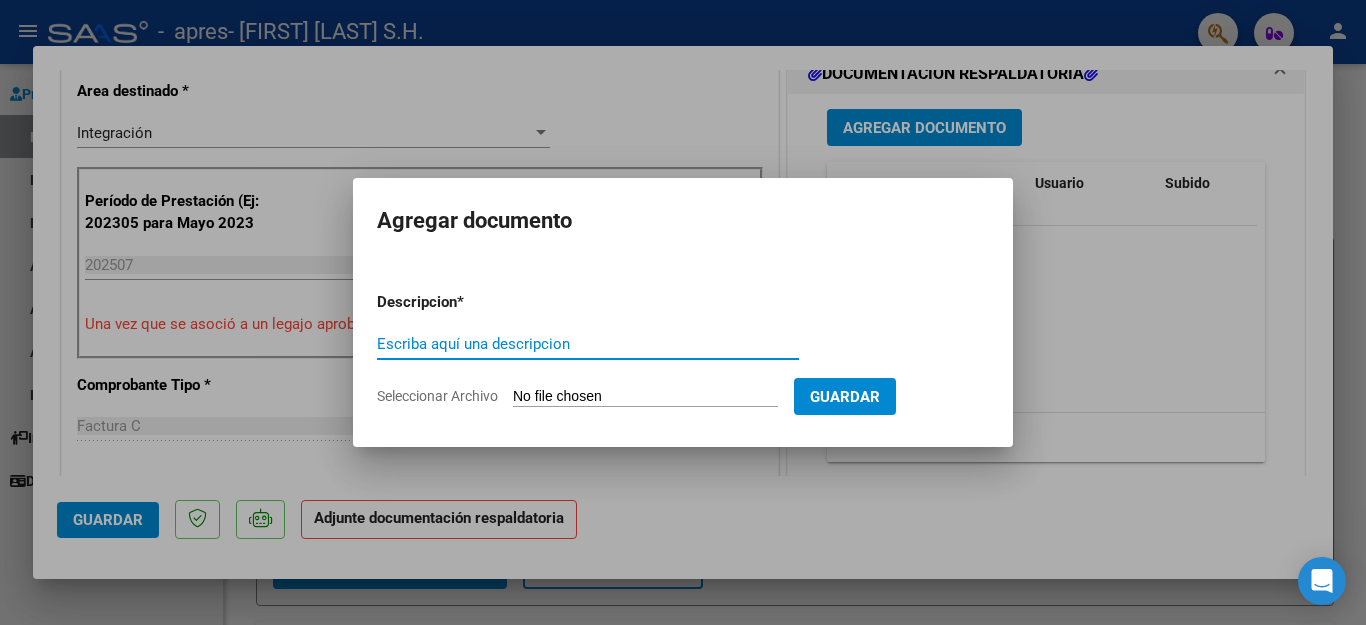 click on "Escriba aquí una descripcion" at bounding box center [588, 344] 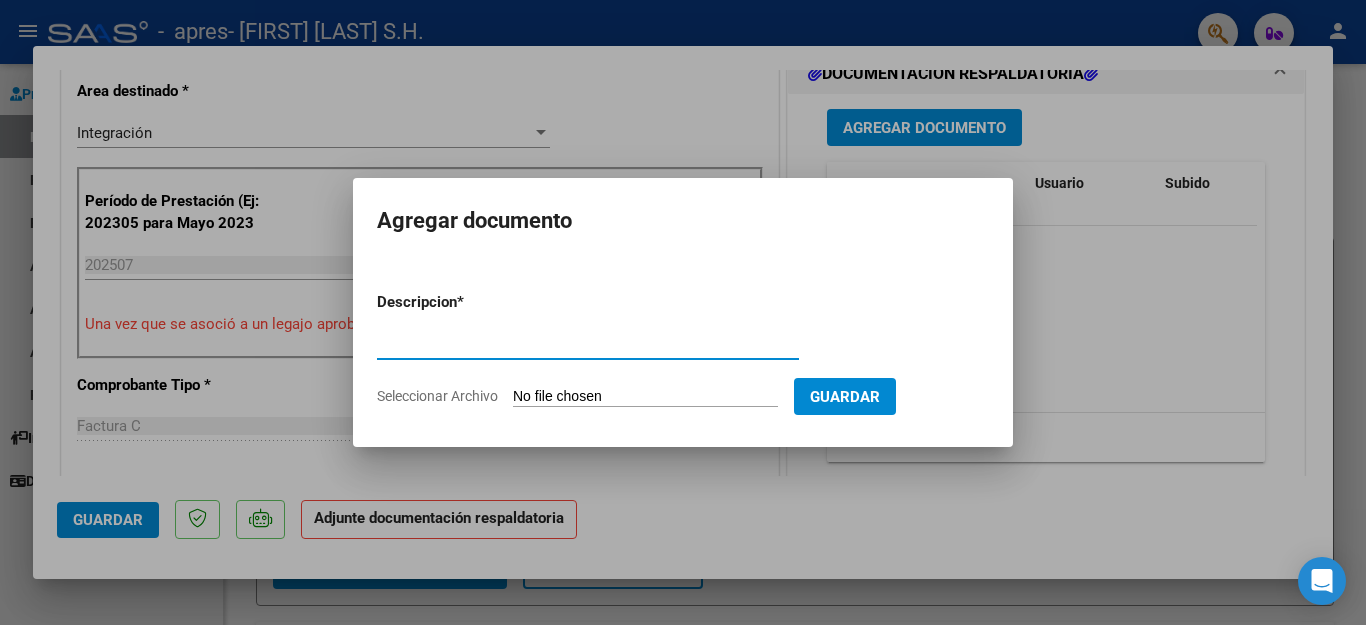 type on "ASISTENCIA" 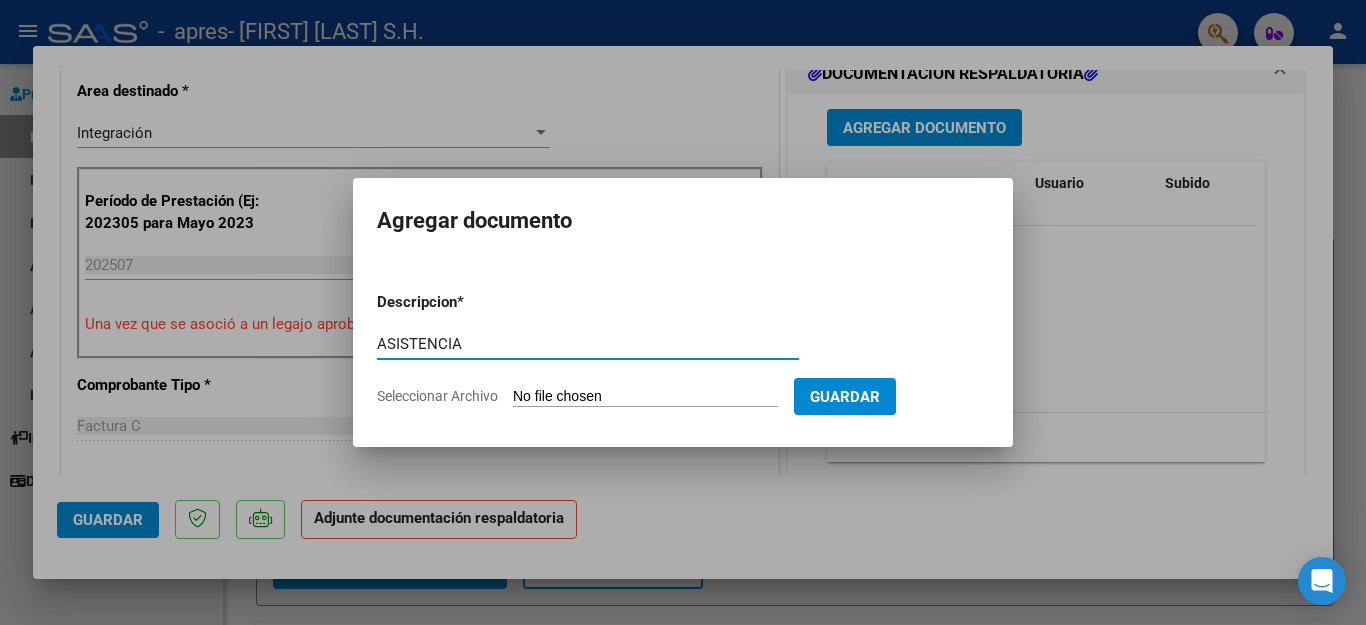click on "Seleccionar Archivo" at bounding box center [645, 397] 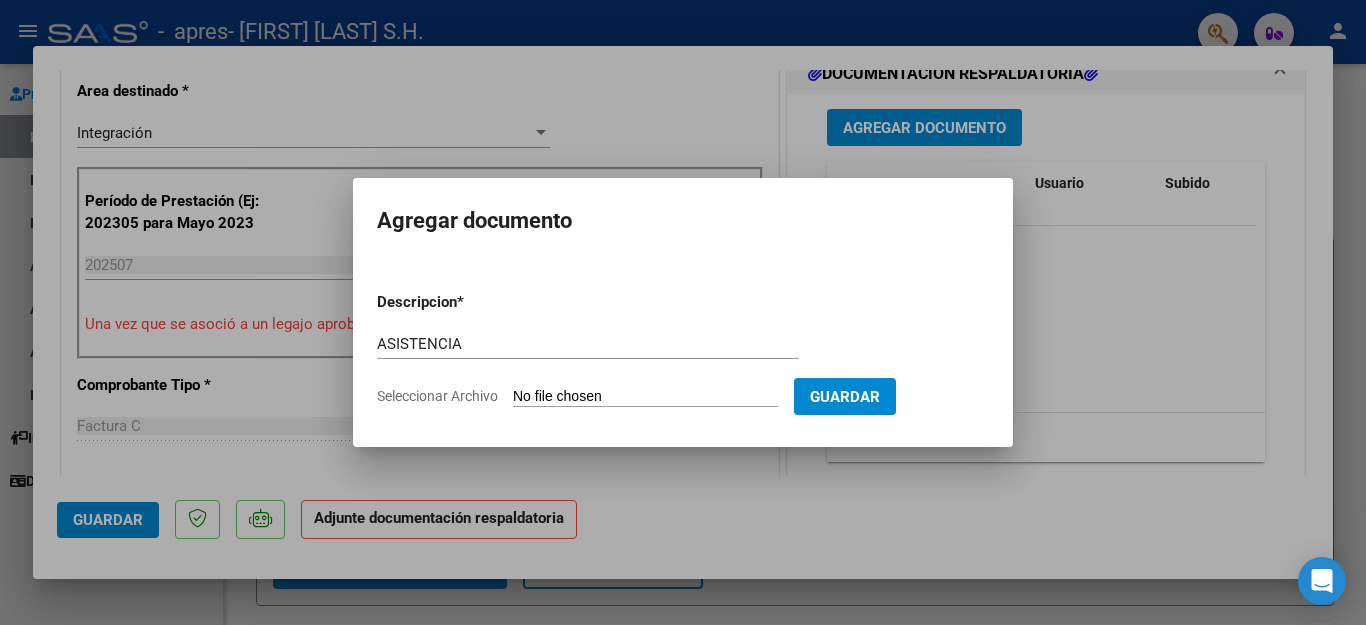 type on "C:\fakepath\ASISTENCIA [LAST] -  2025.pdf" 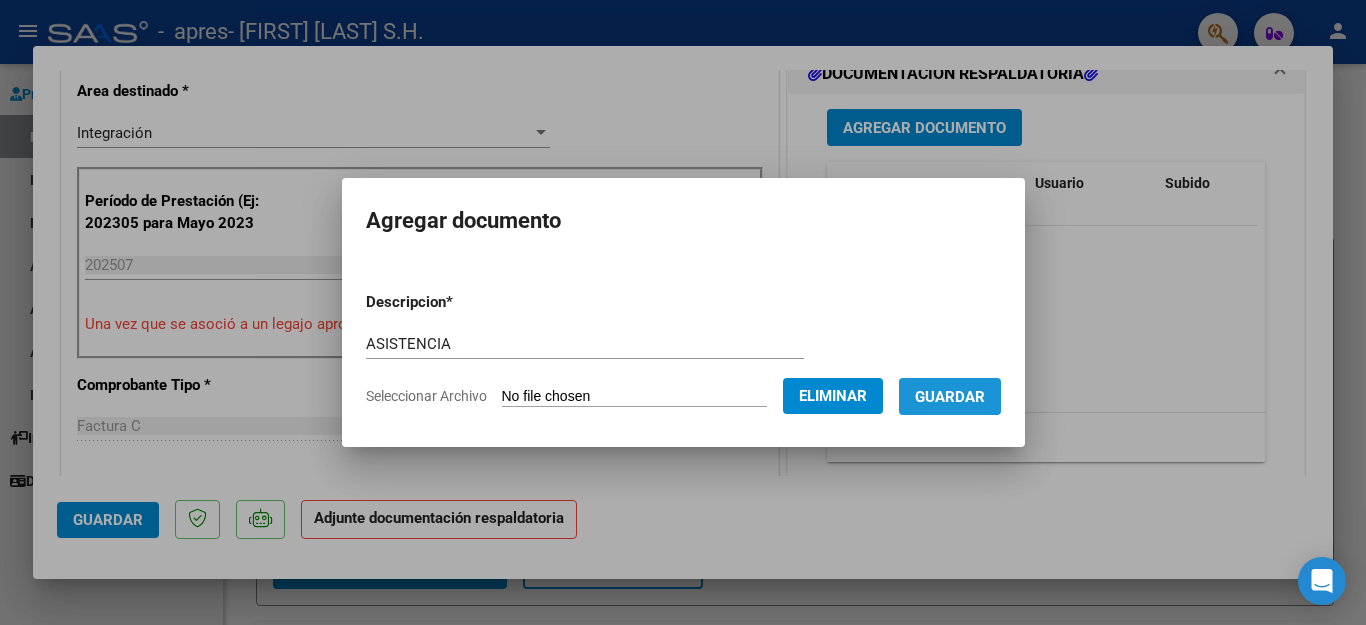 click on "Guardar" at bounding box center [950, 397] 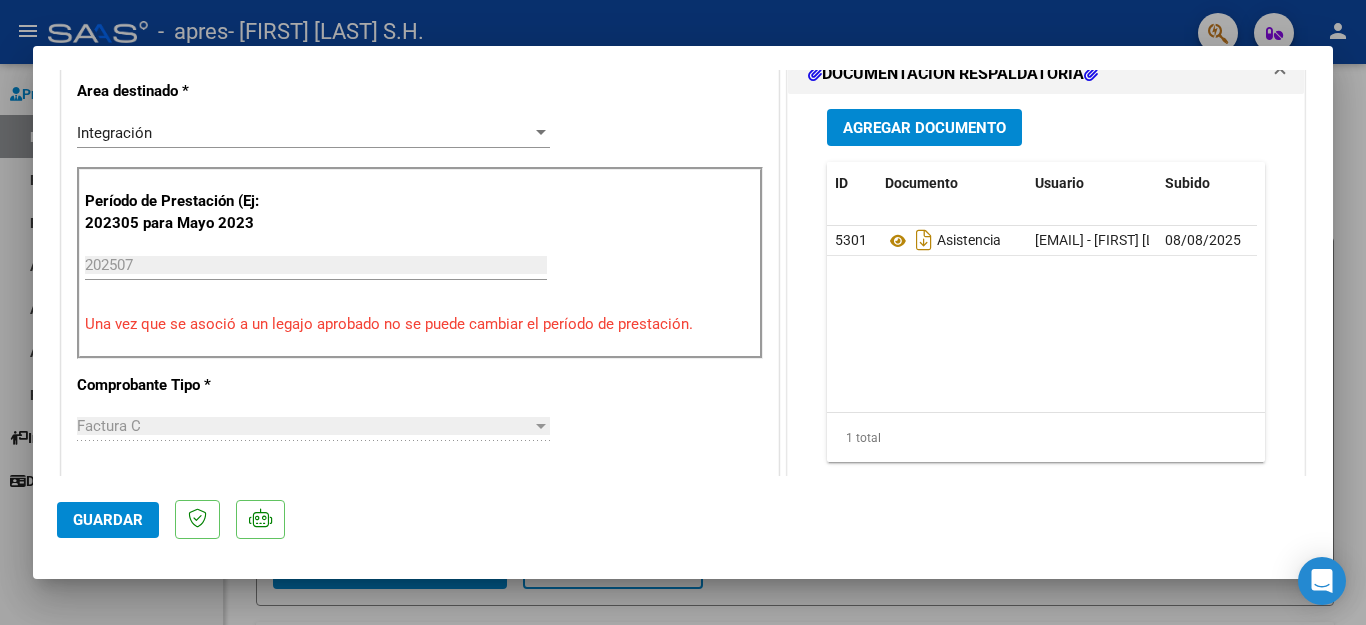 click at bounding box center [683, 312] 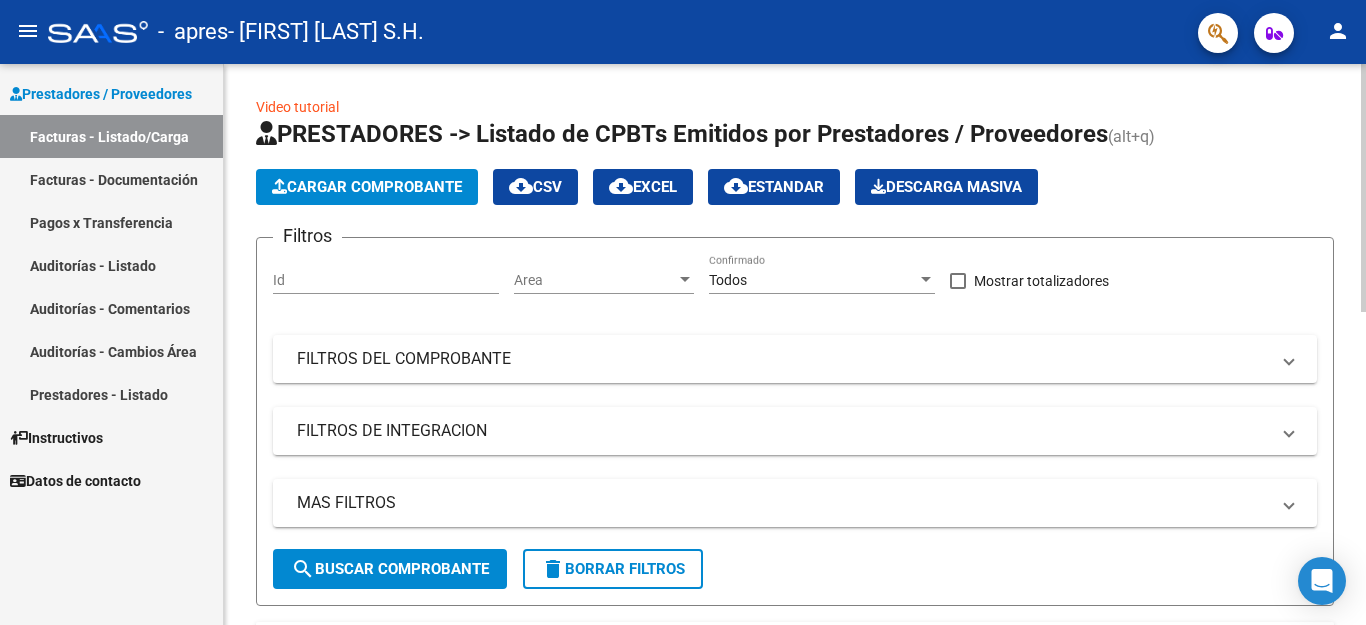 click on "Cargar Comprobante" 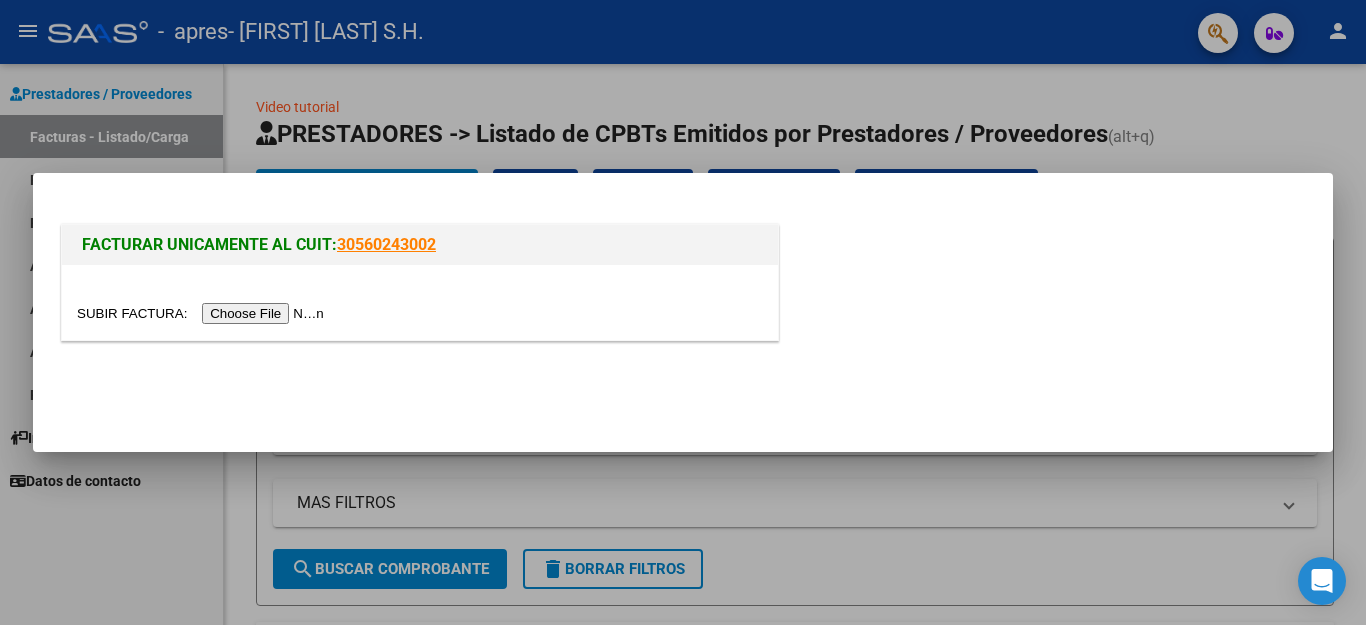 click at bounding box center [203, 313] 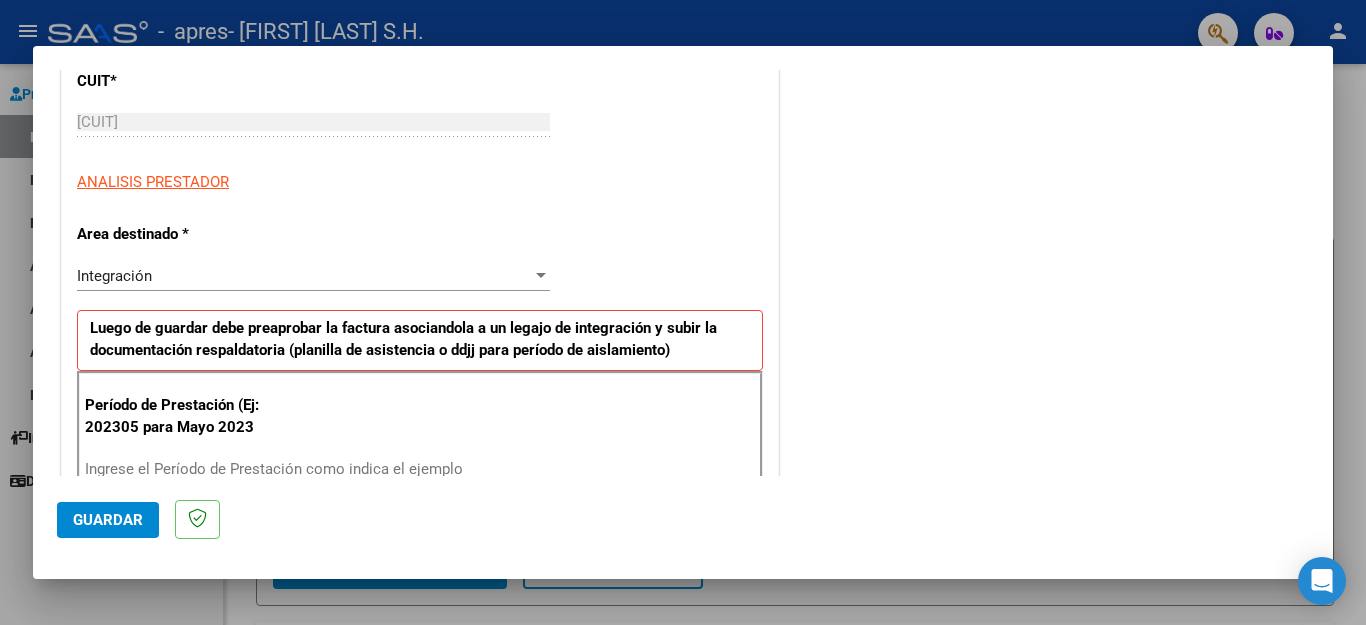 scroll, scrollTop: 300, scrollLeft: 0, axis: vertical 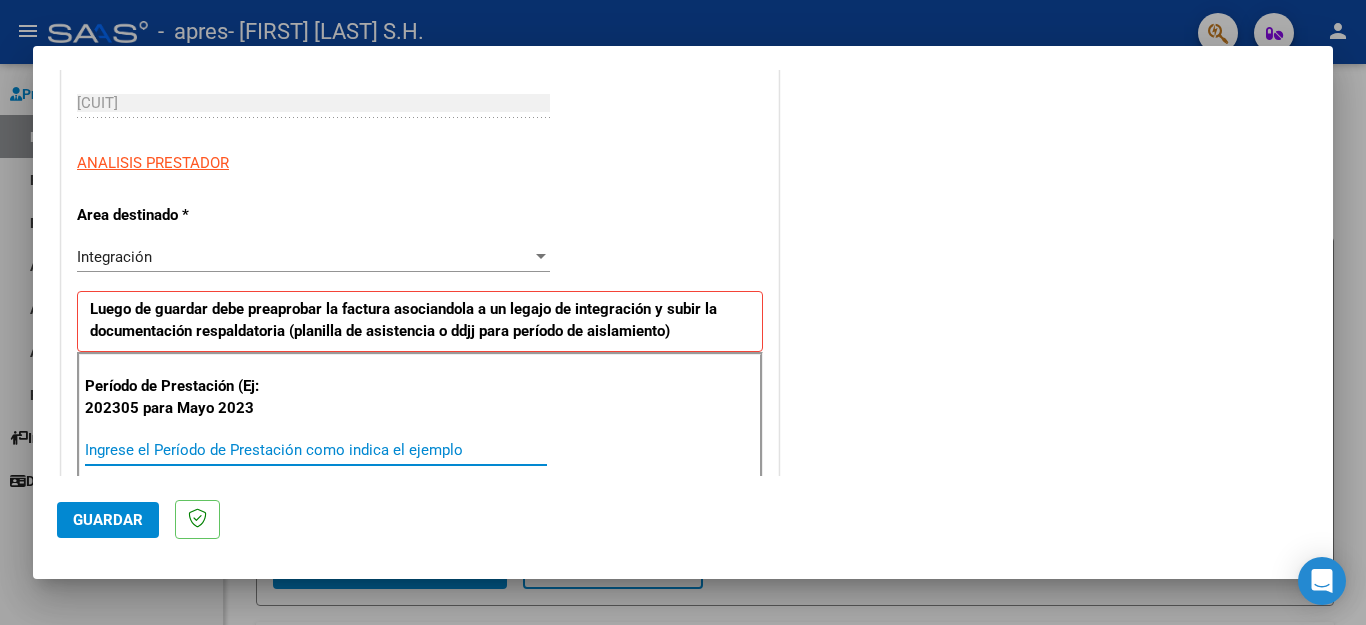 click on "Ingrese el Período de Prestación como indica el ejemplo" at bounding box center [316, 450] 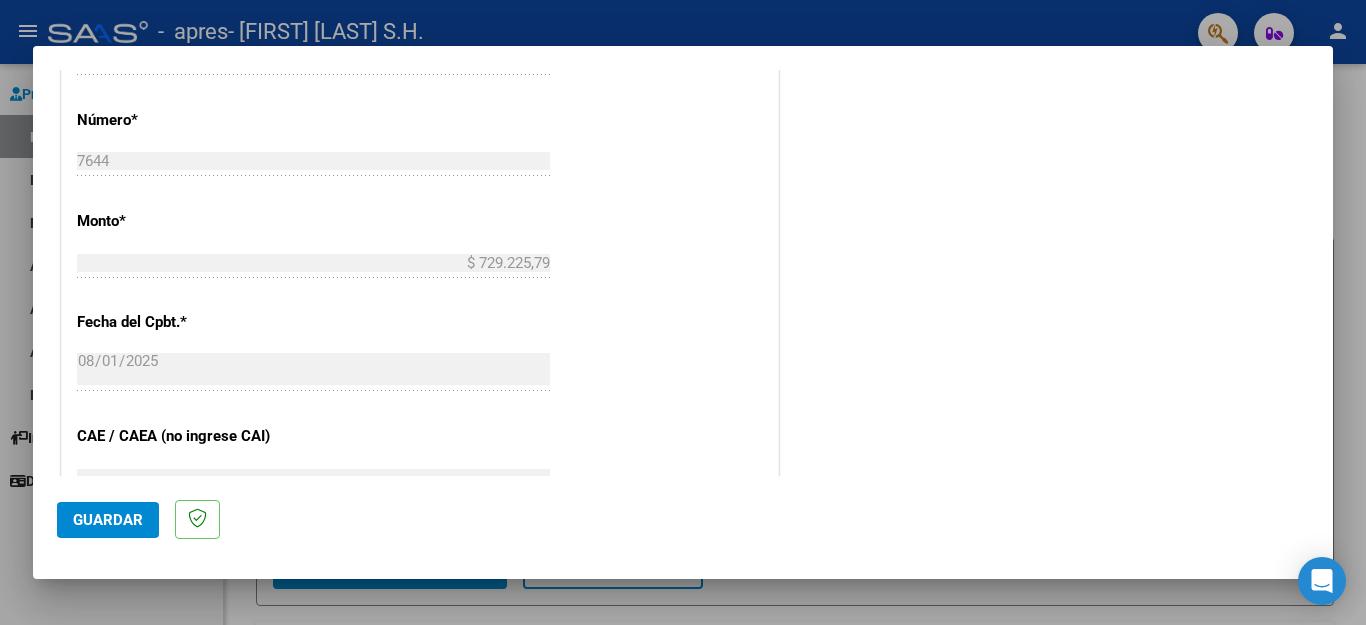 scroll, scrollTop: 1292, scrollLeft: 0, axis: vertical 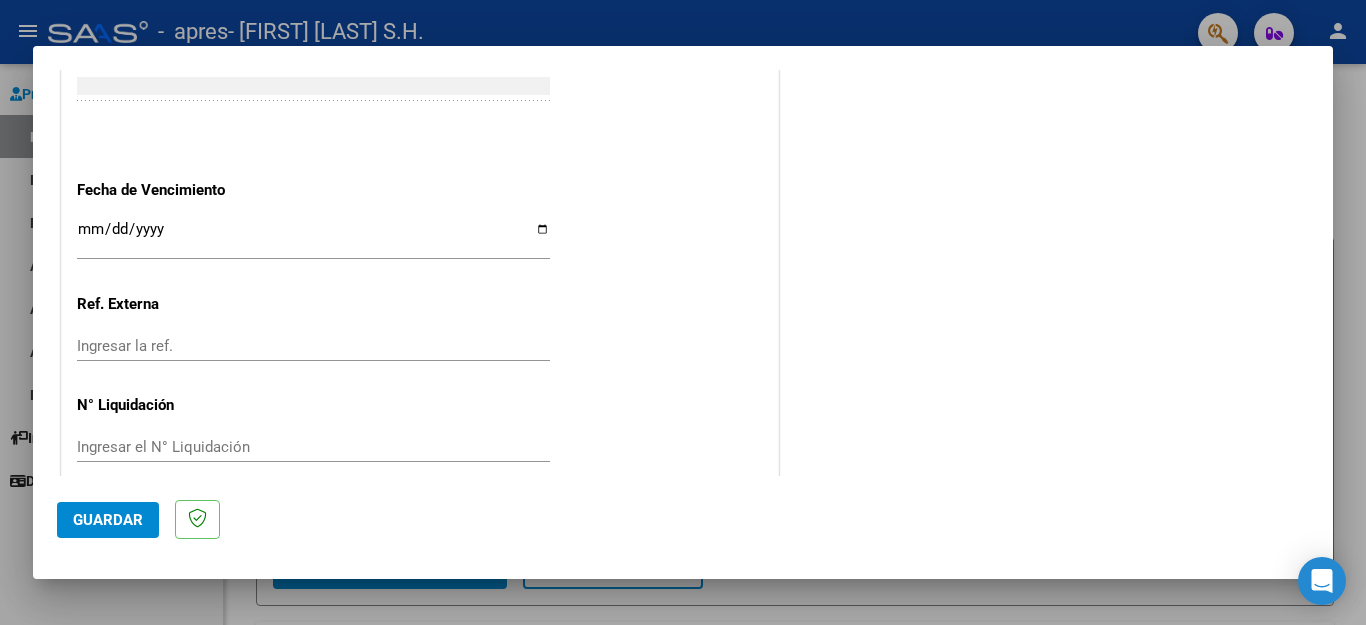 type on "202507" 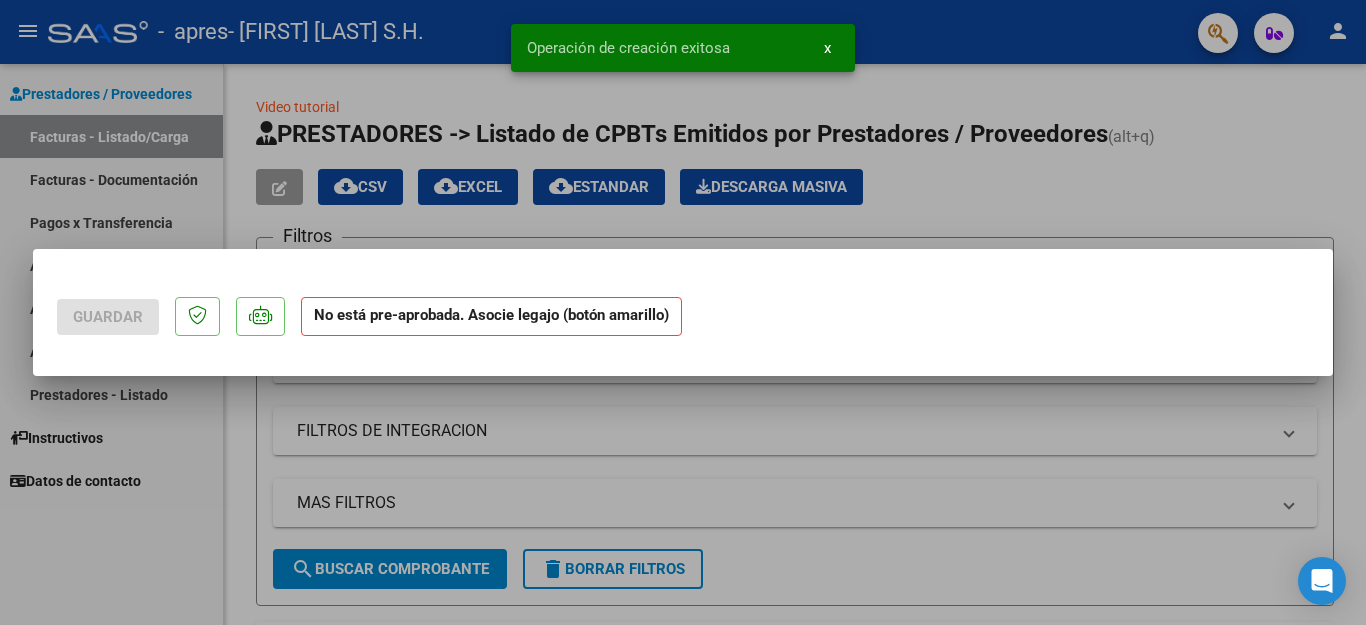 scroll, scrollTop: 0, scrollLeft: 0, axis: both 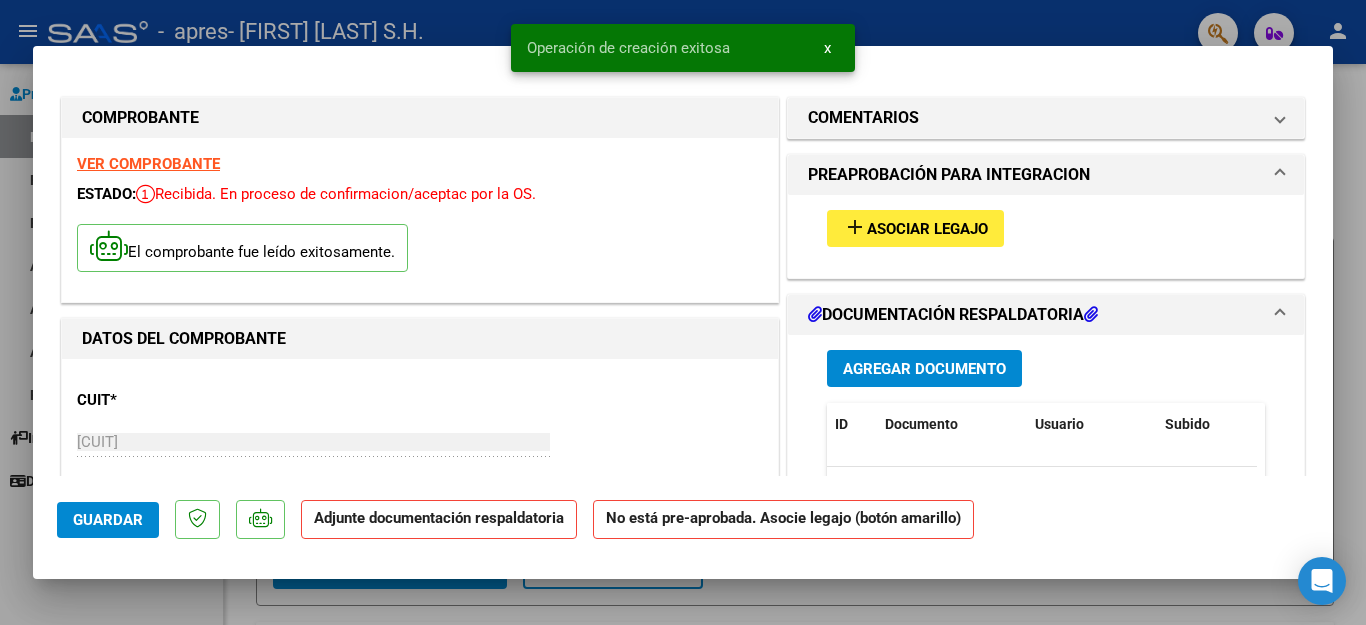 click on "add" at bounding box center [855, 227] 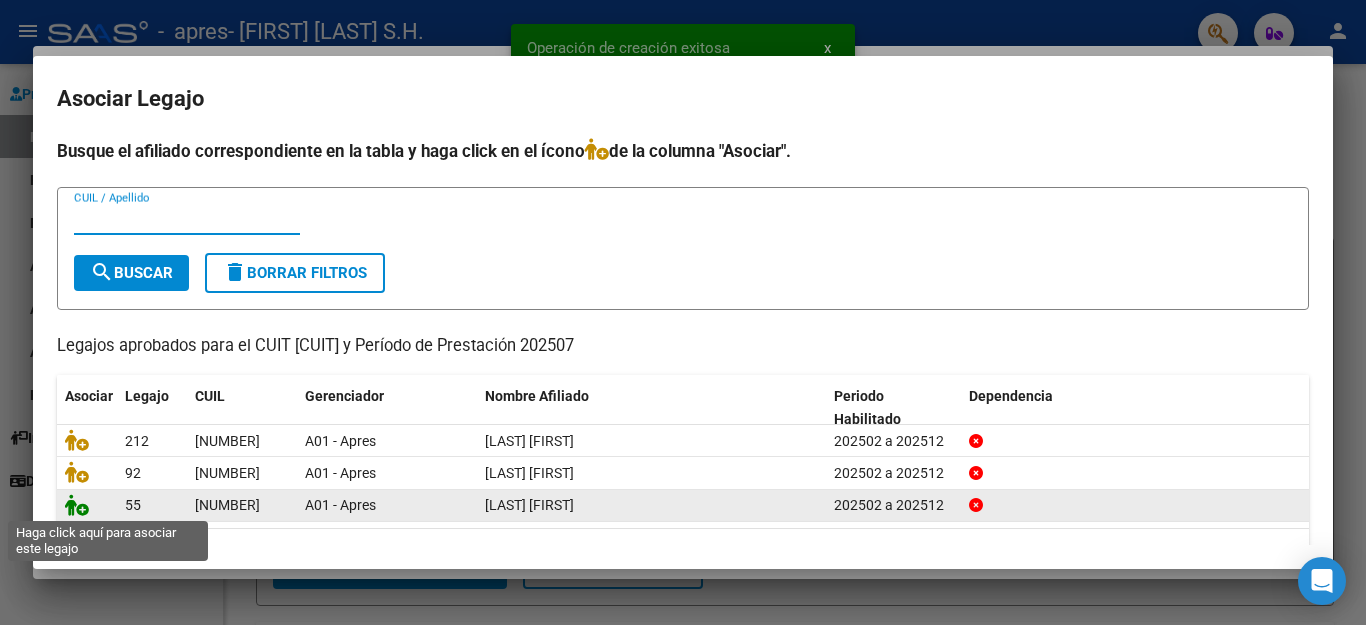 click 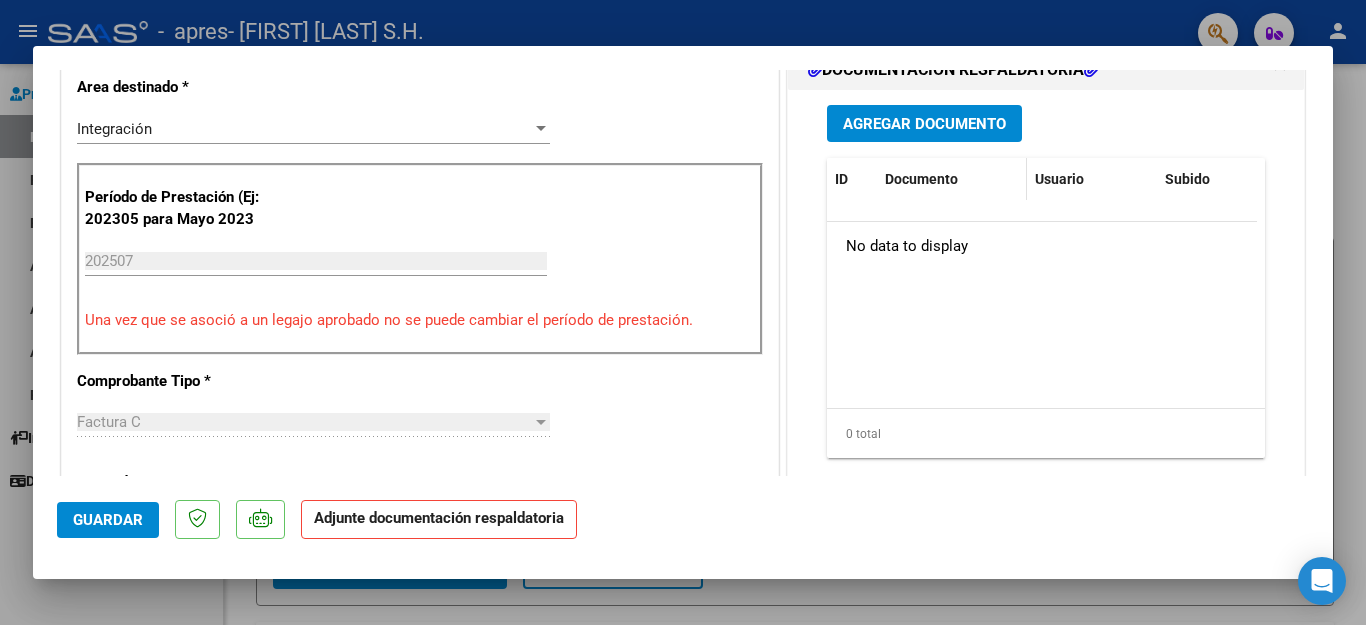 scroll, scrollTop: 500, scrollLeft: 0, axis: vertical 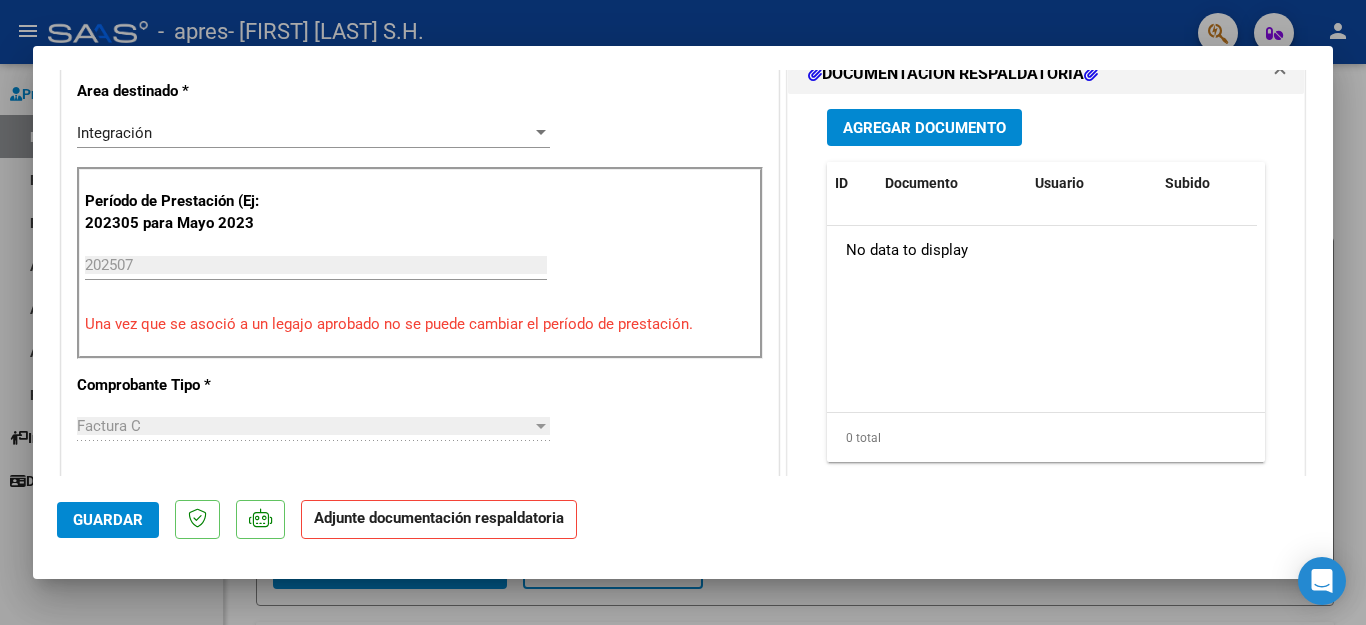 click on "Agregar Documento" at bounding box center (924, 128) 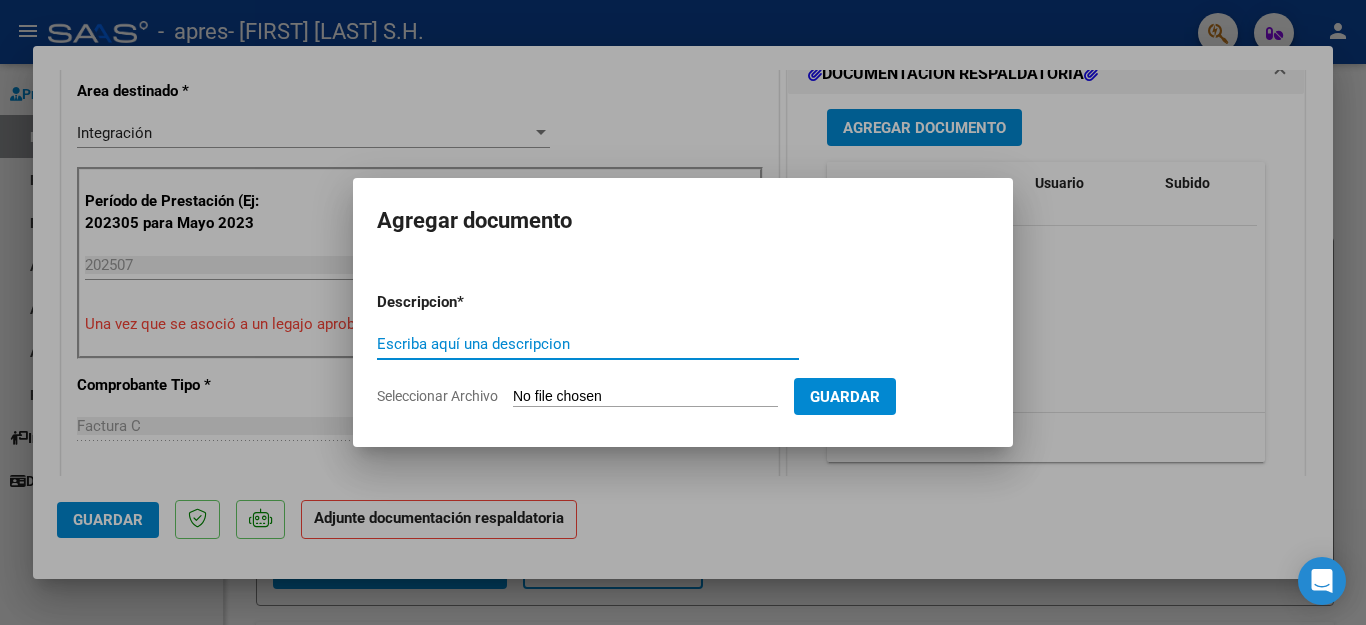 click on "Escriba aquí una descripcion" at bounding box center [588, 344] 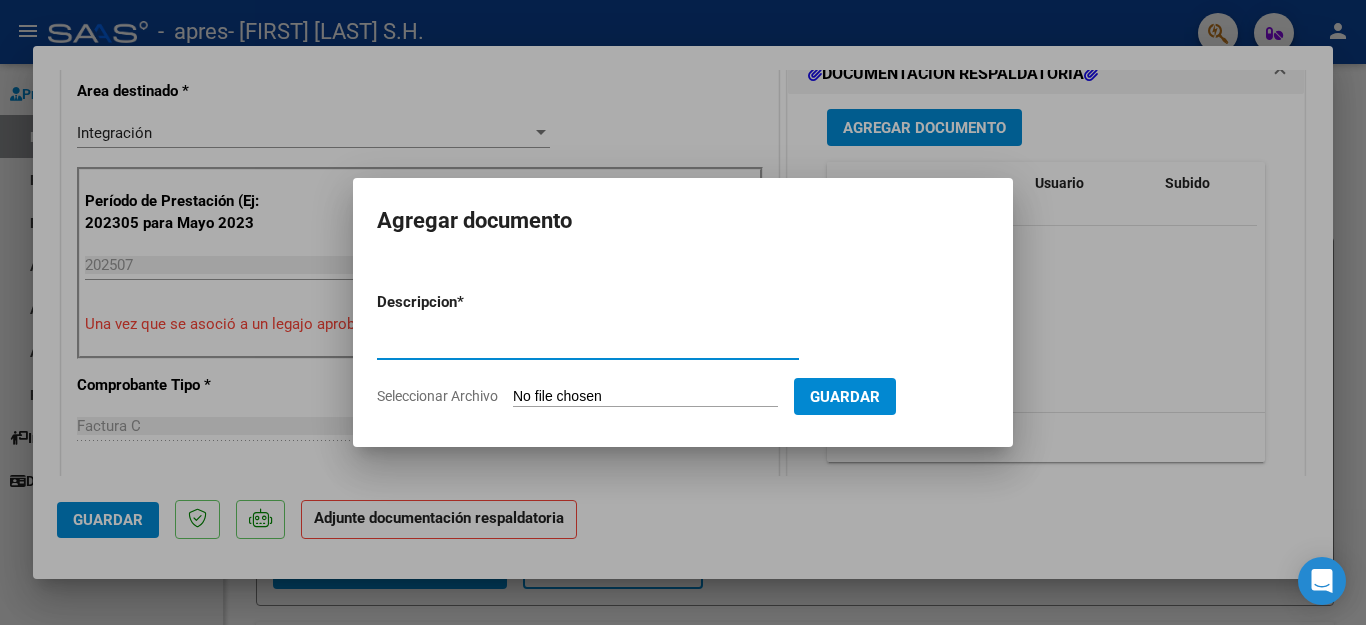 type on "ASISTENCIA" 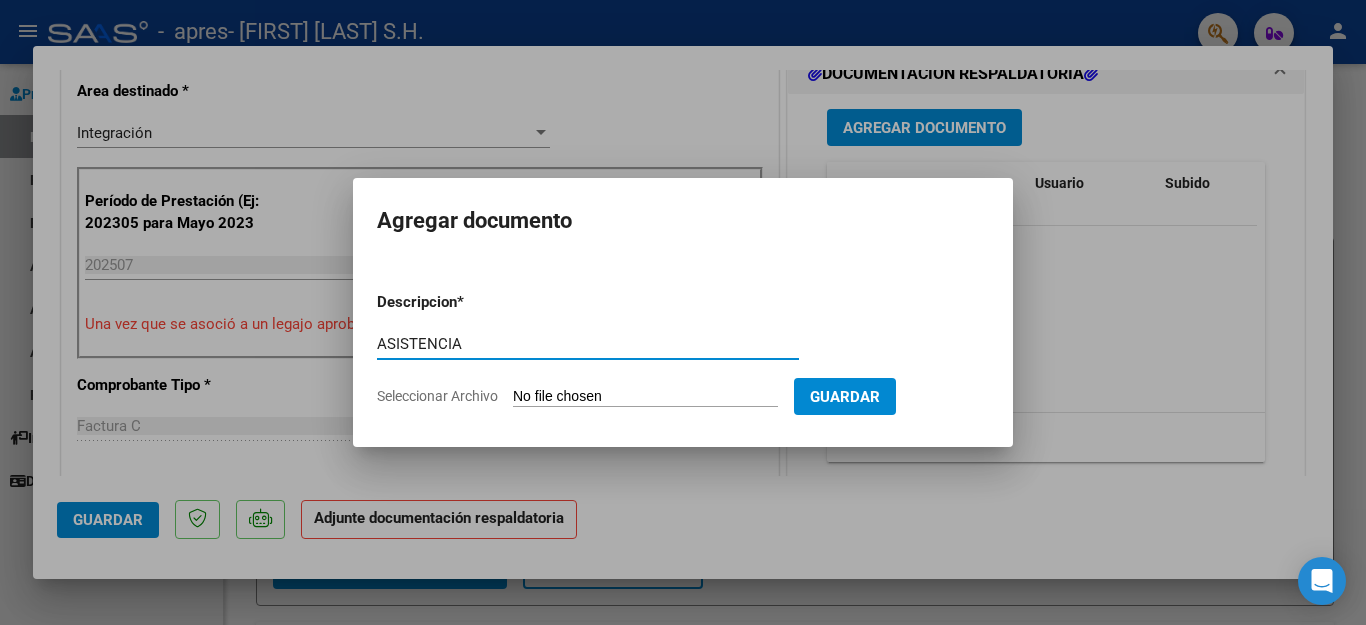 click on "Descripcion  *   ASISTENCIA Escriba aquí una descripcion  Seleccionar Archivo Guardar" at bounding box center [683, 349] 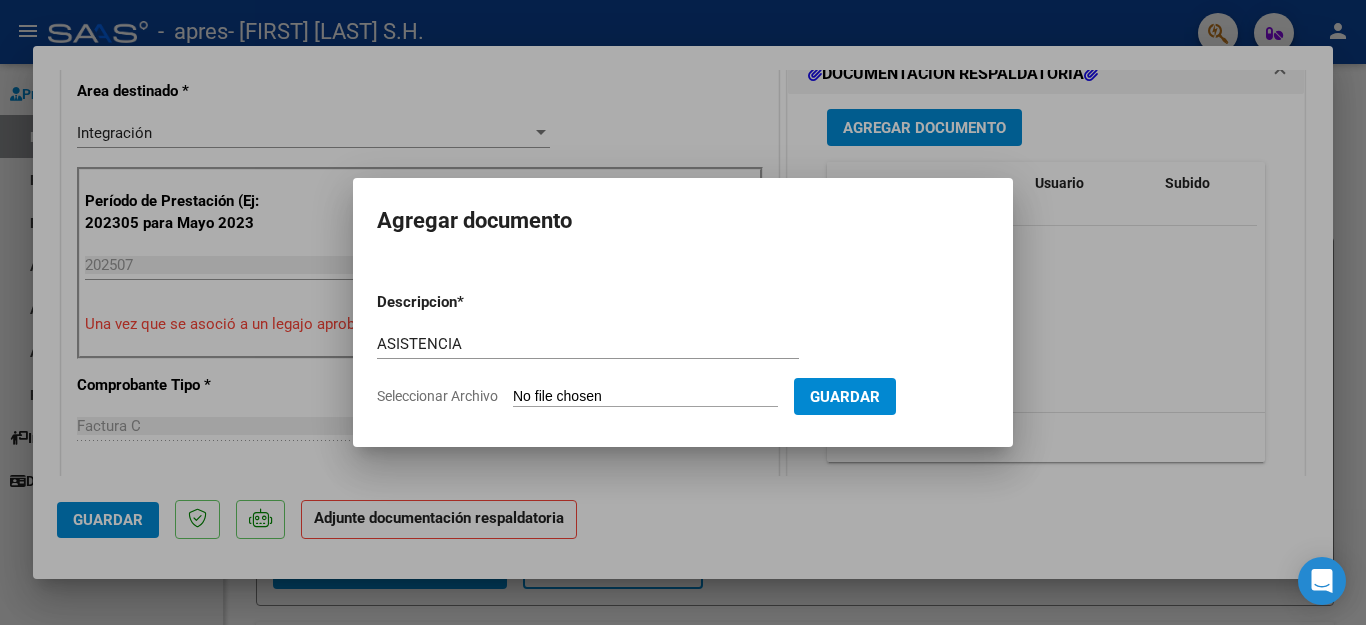 click on "Seleccionar Archivo" at bounding box center (645, 397) 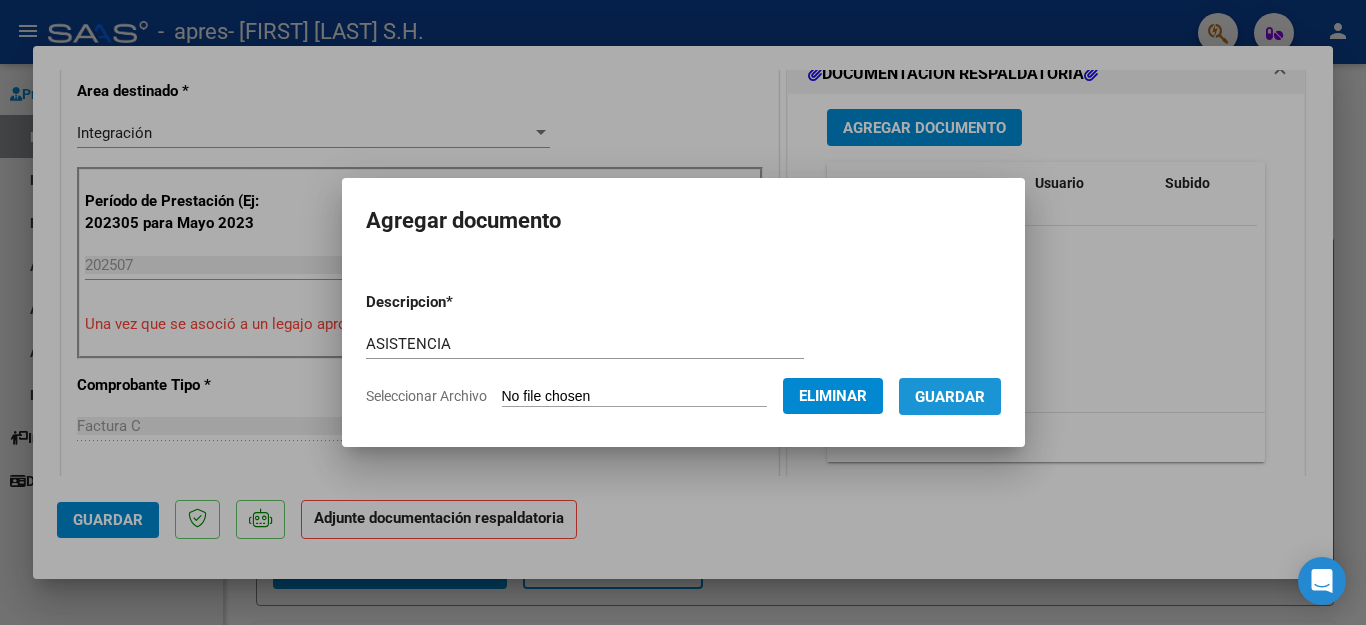 click on "Guardar" at bounding box center (950, 397) 